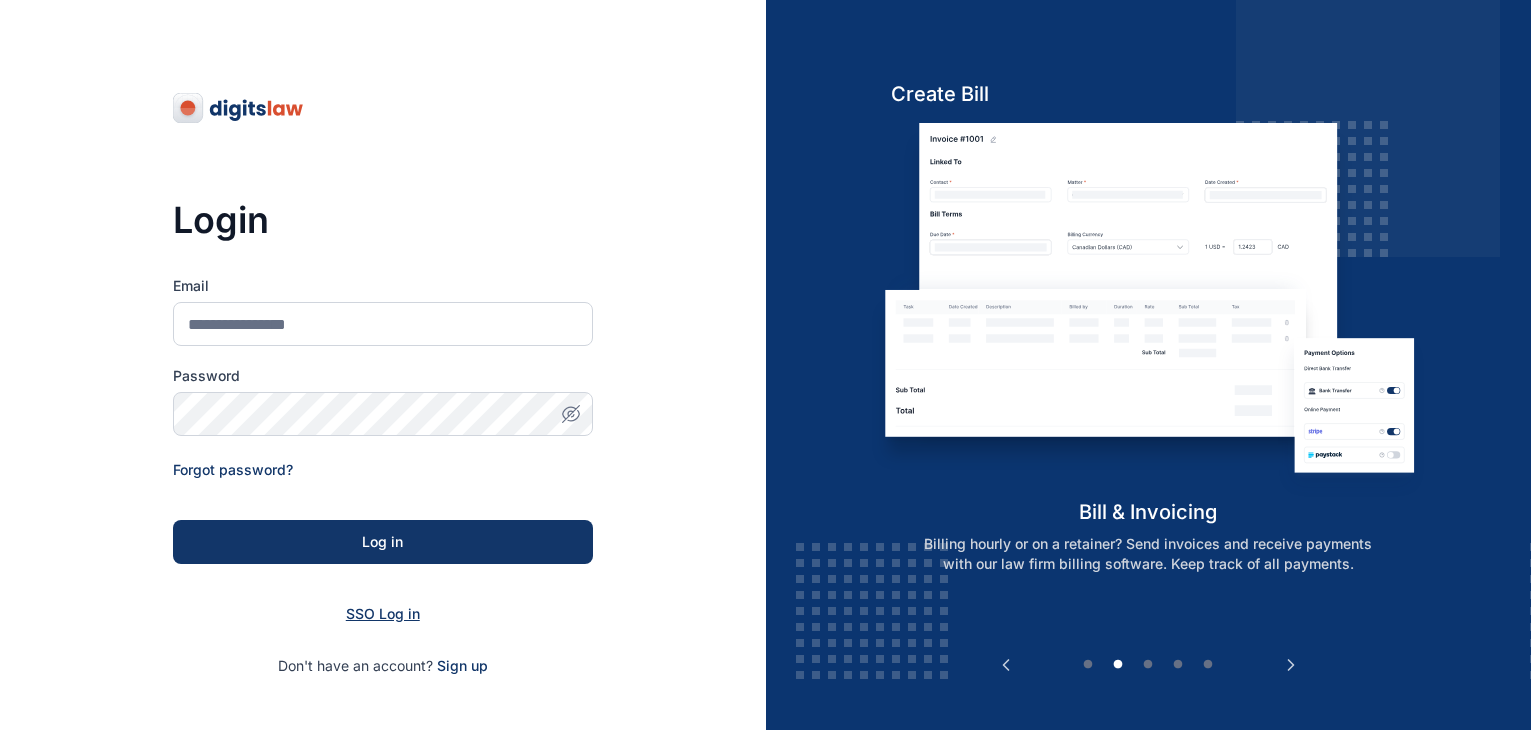 scroll, scrollTop: 0, scrollLeft: 0, axis: both 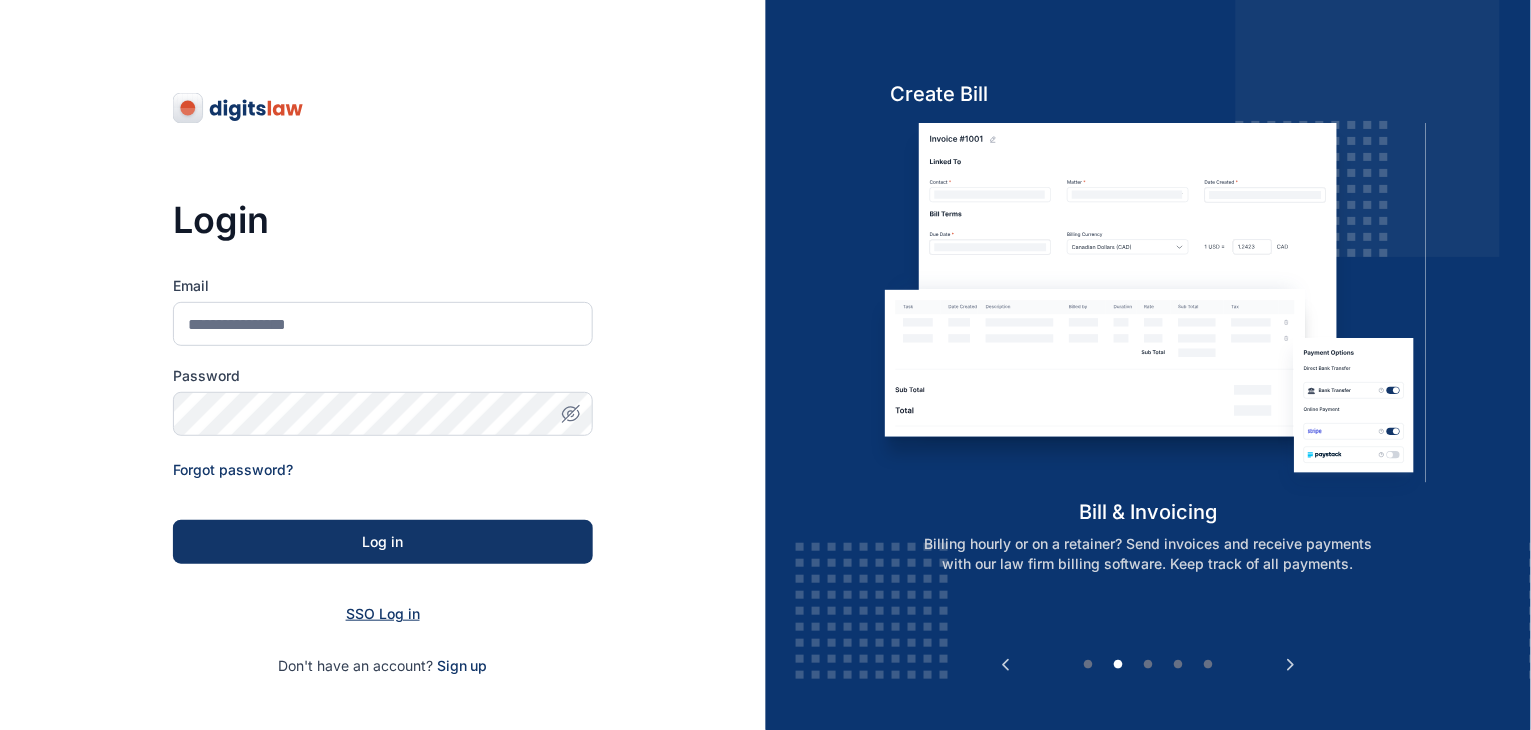 click on "SSO Log in" at bounding box center (383, 613) 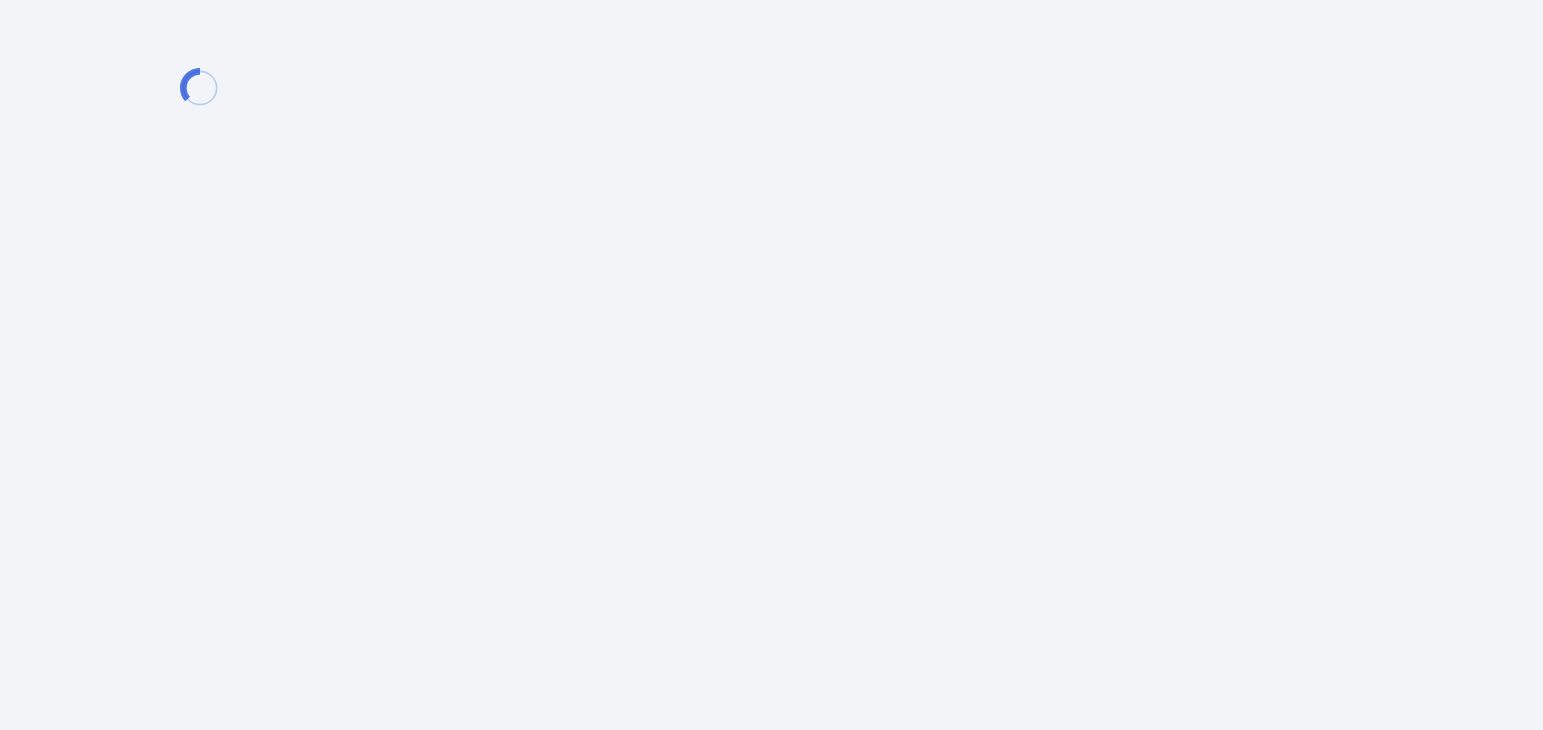 scroll, scrollTop: 0, scrollLeft: 0, axis: both 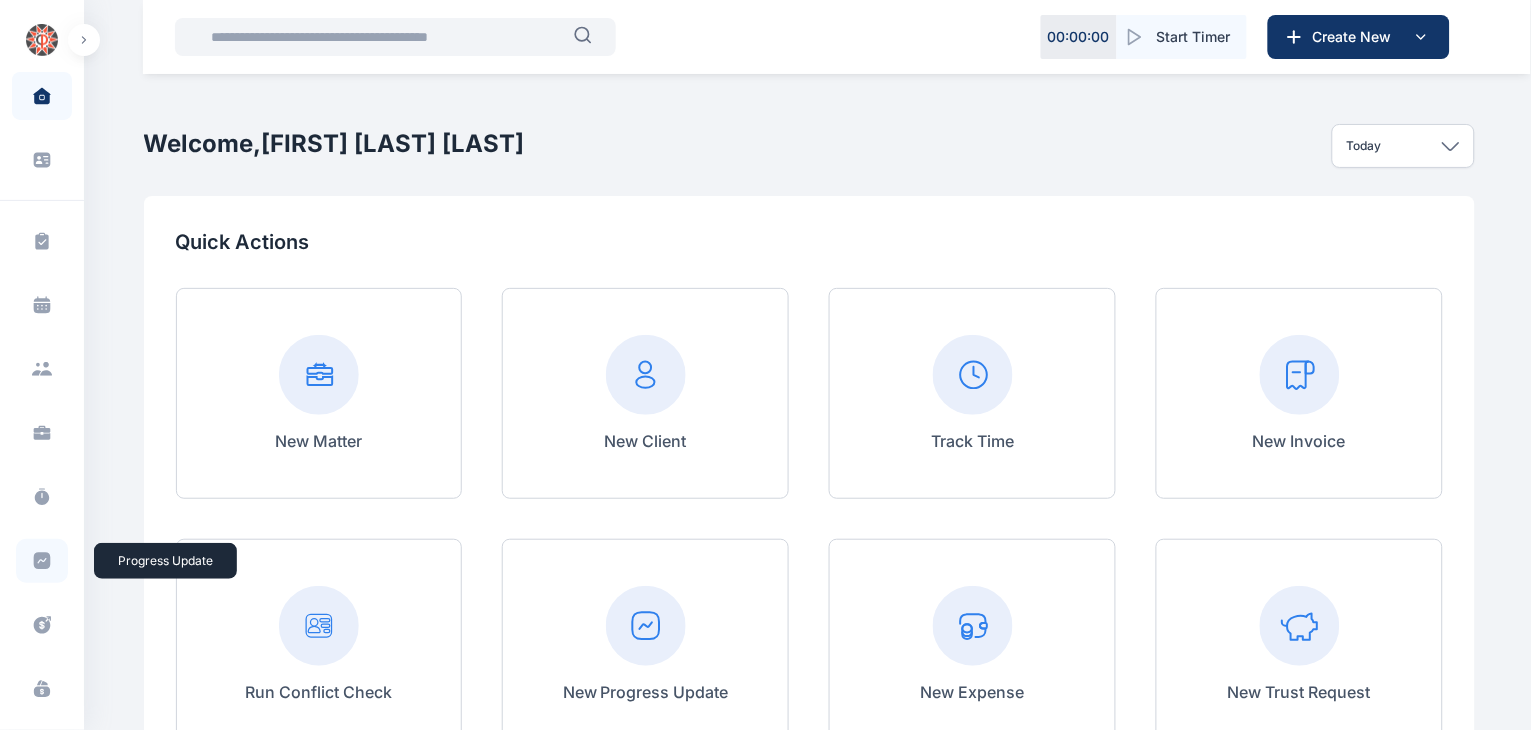 click at bounding box center (42, 561) 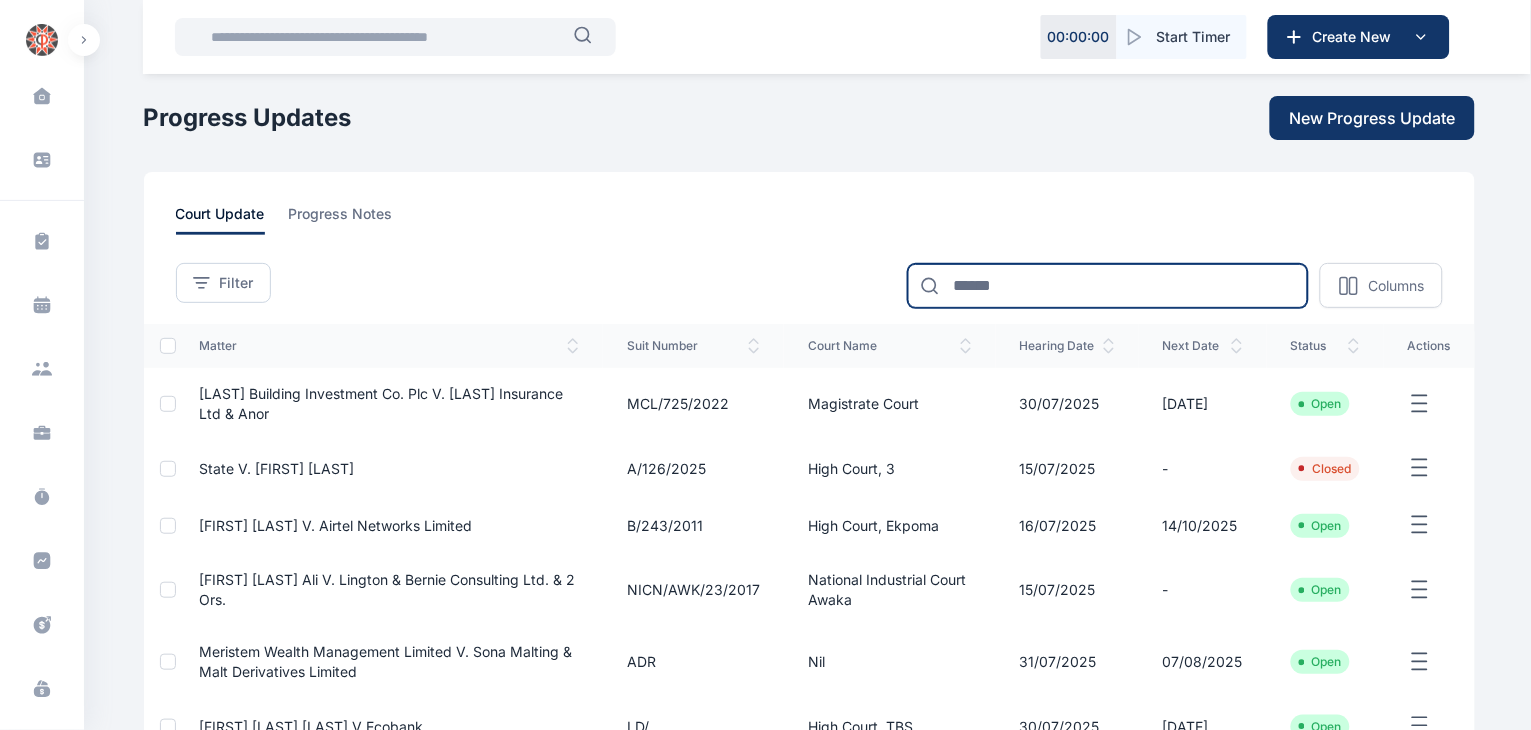 click at bounding box center [1108, 286] 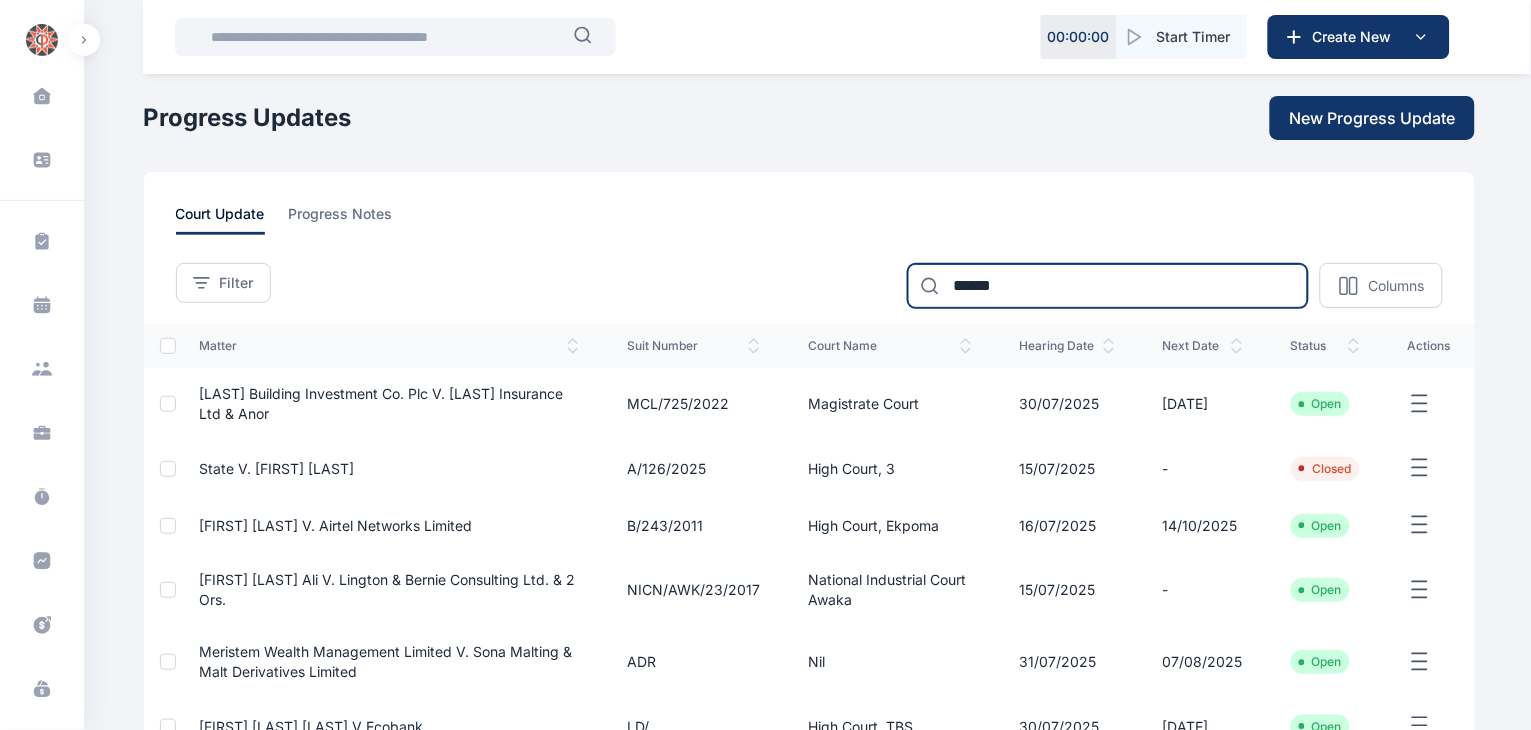 type on "*******" 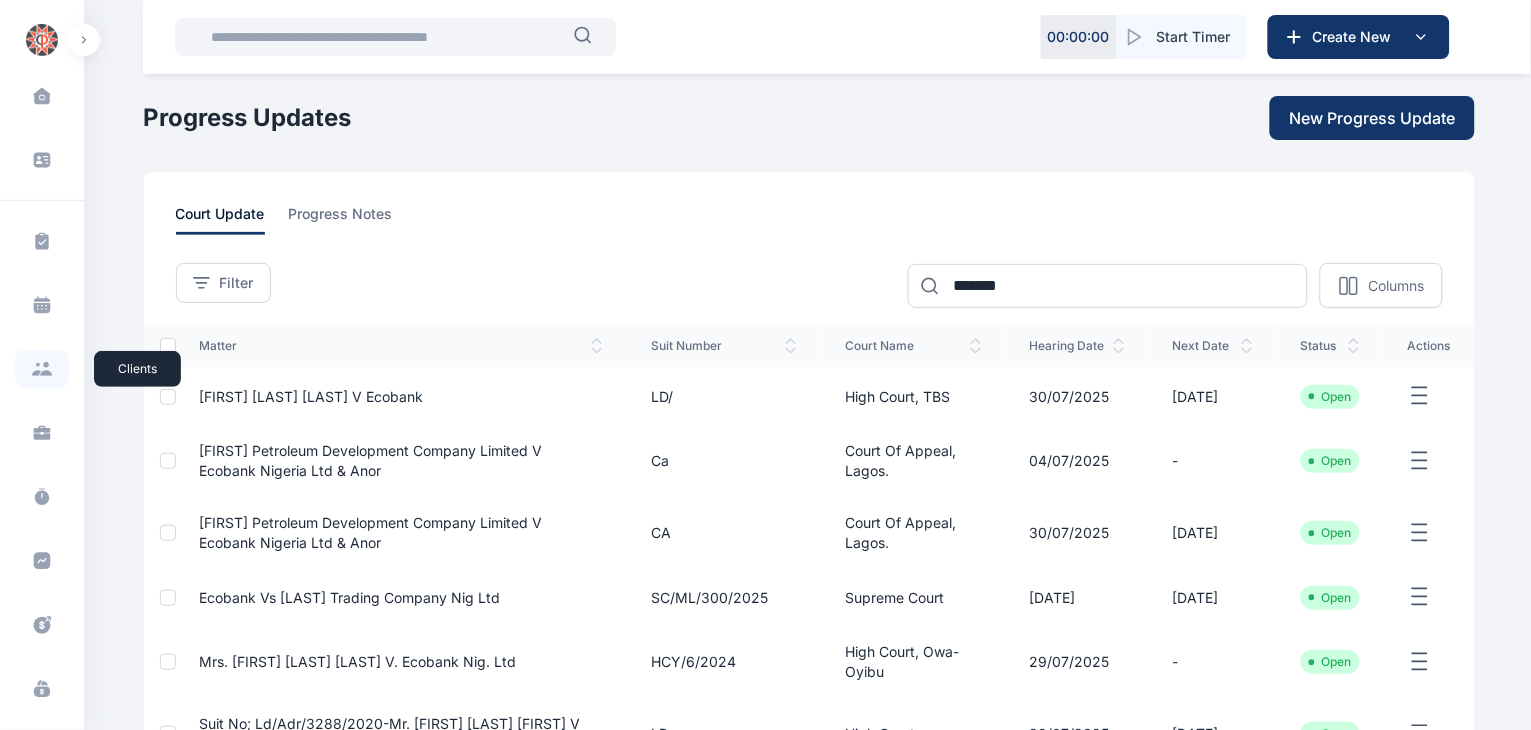 click 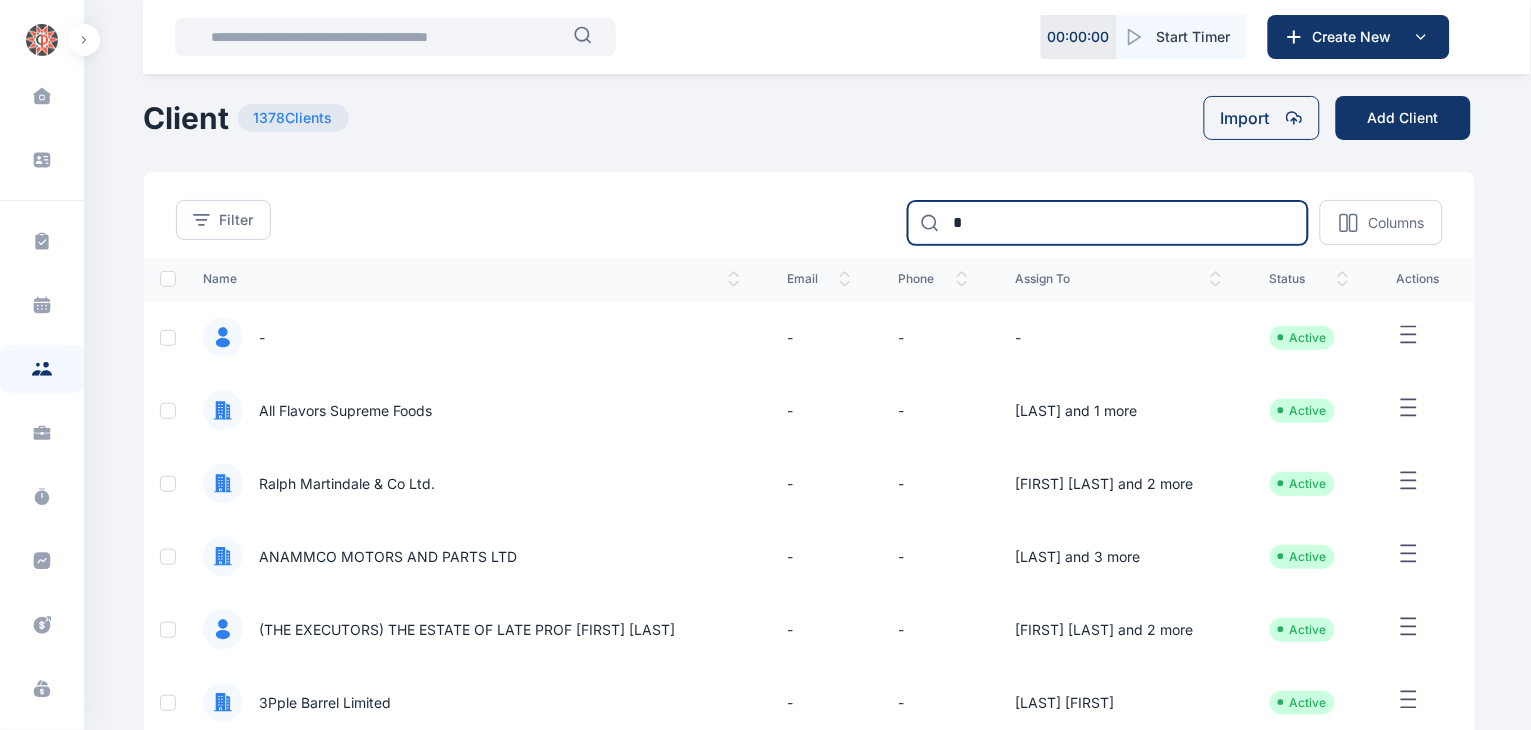 click on "*" at bounding box center [1108, 223] 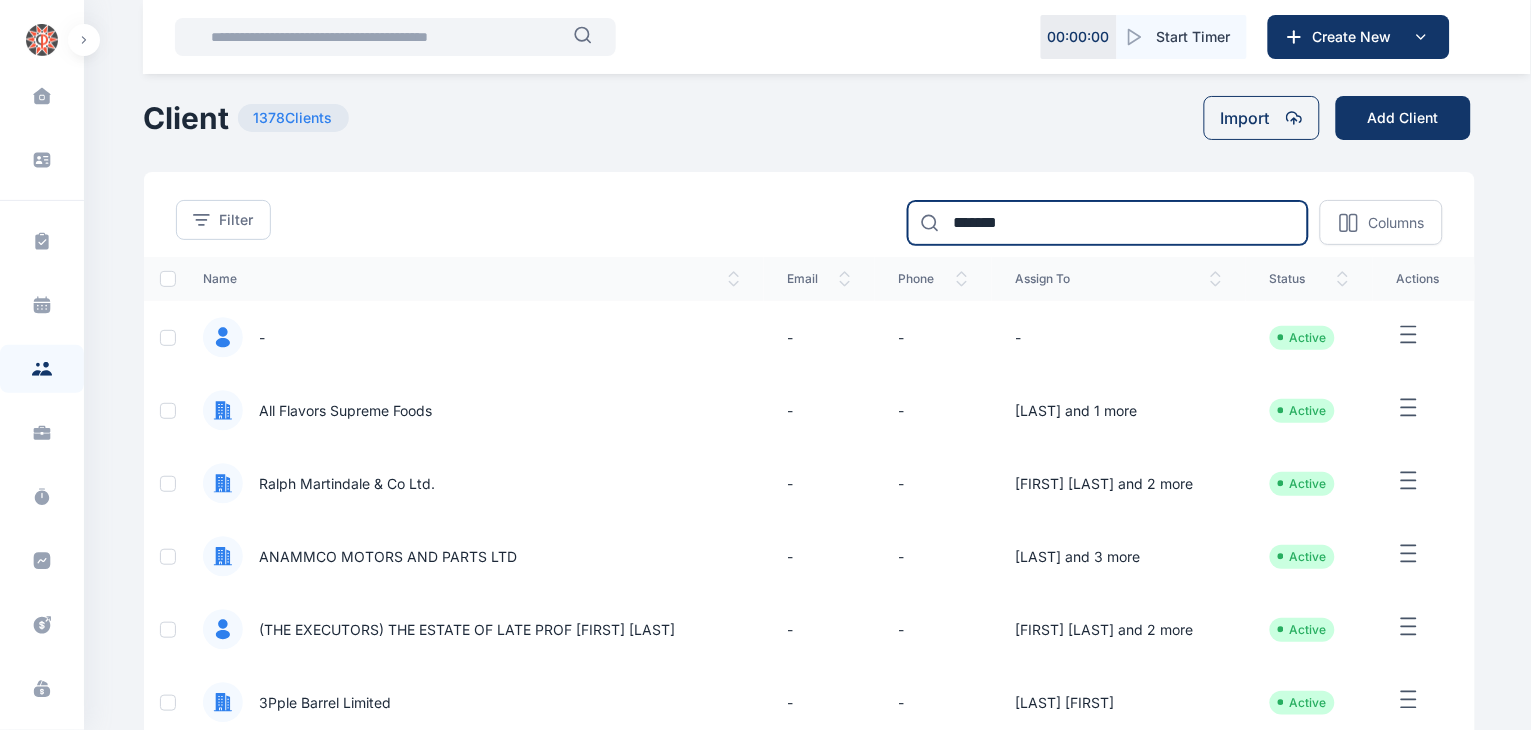 type on "*******" 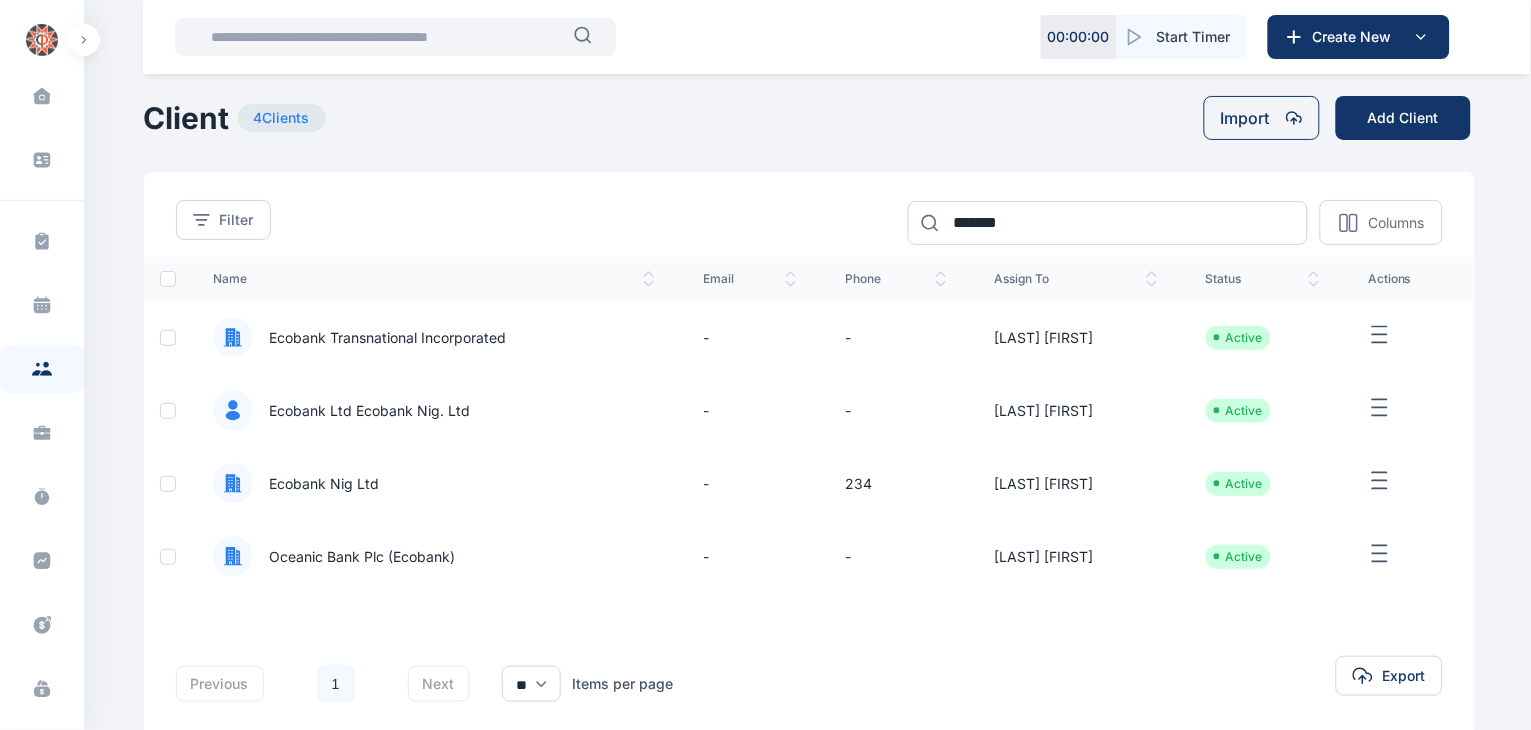 click on "Ecobank Nig Ltd" at bounding box center [316, 484] 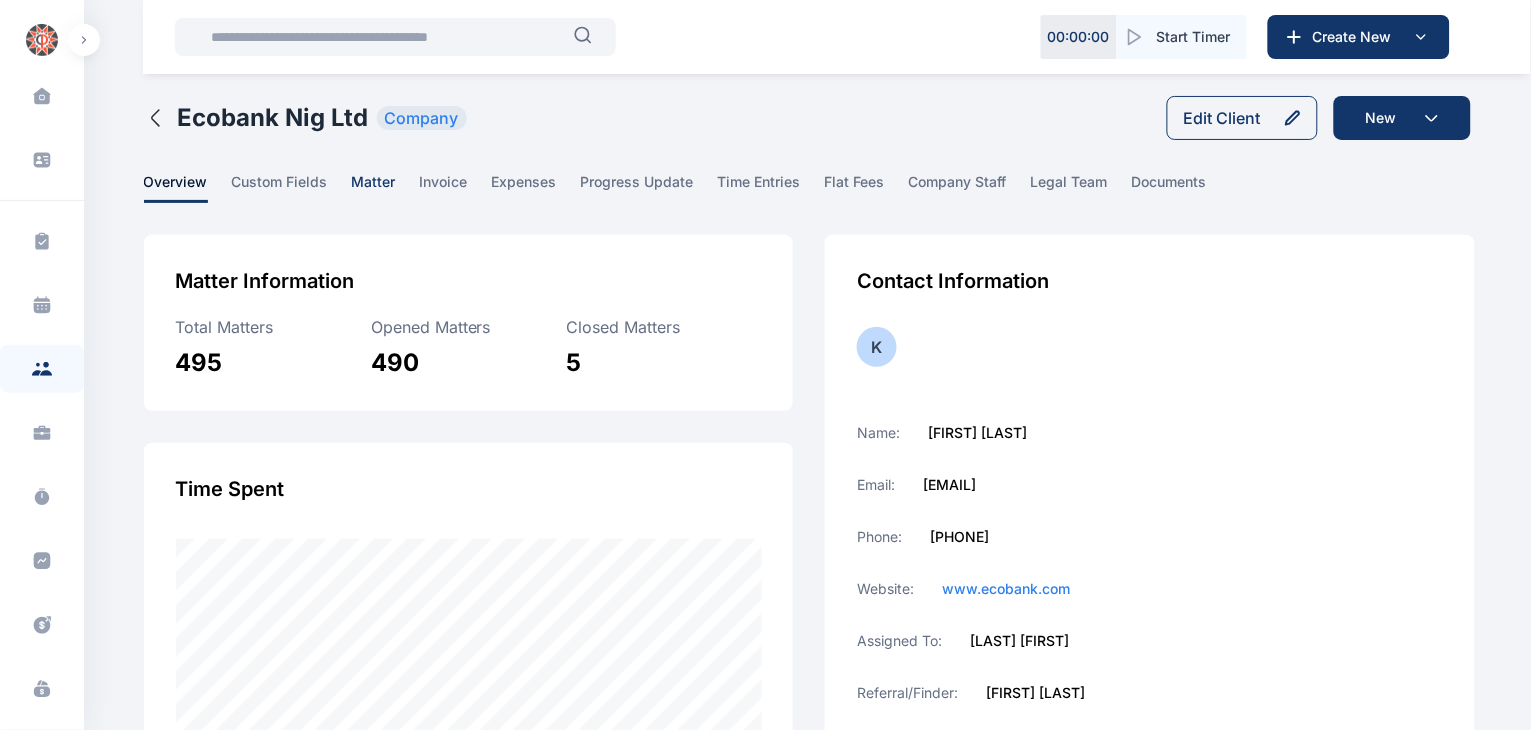 click on "matter" at bounding box center (374, 187) 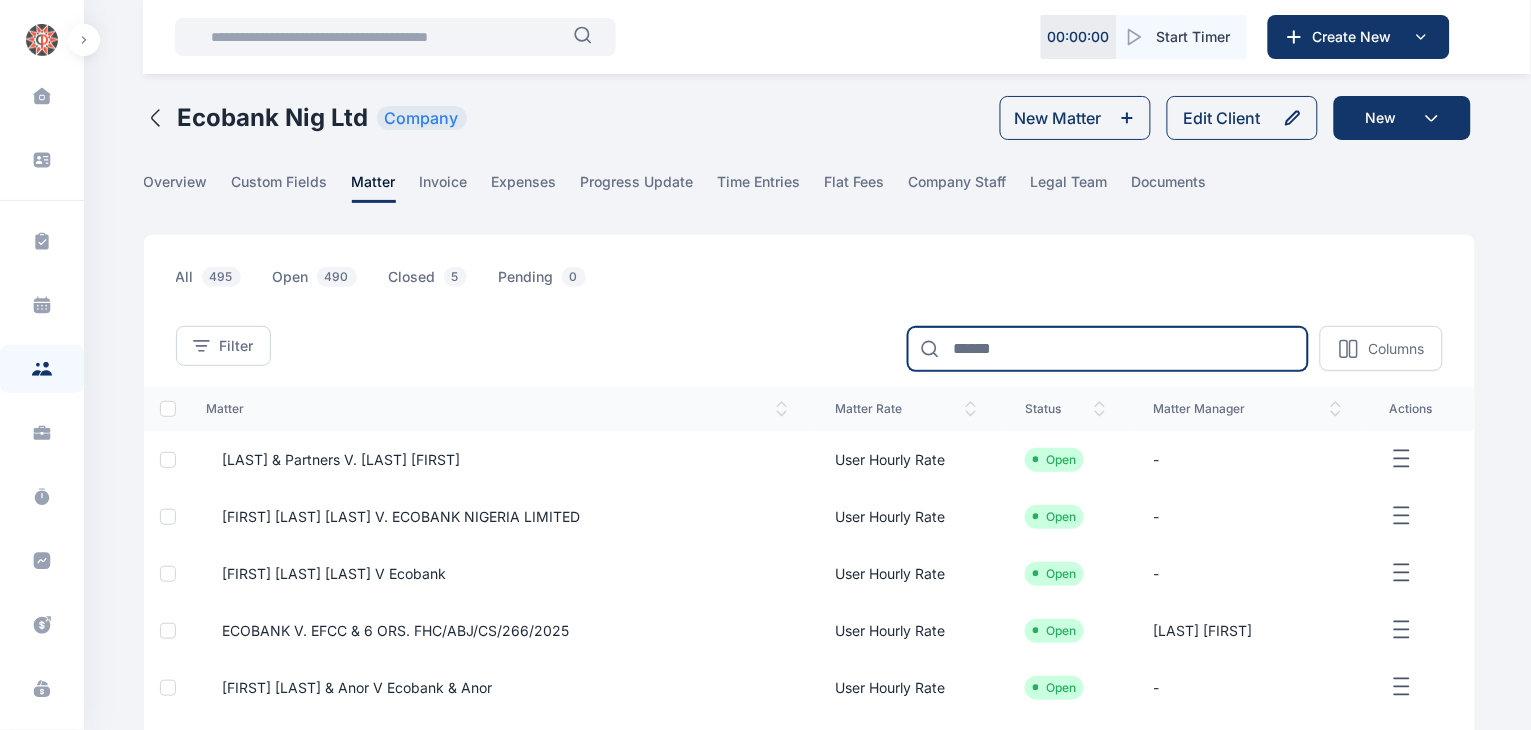 click at bounding box center [1108, 349] 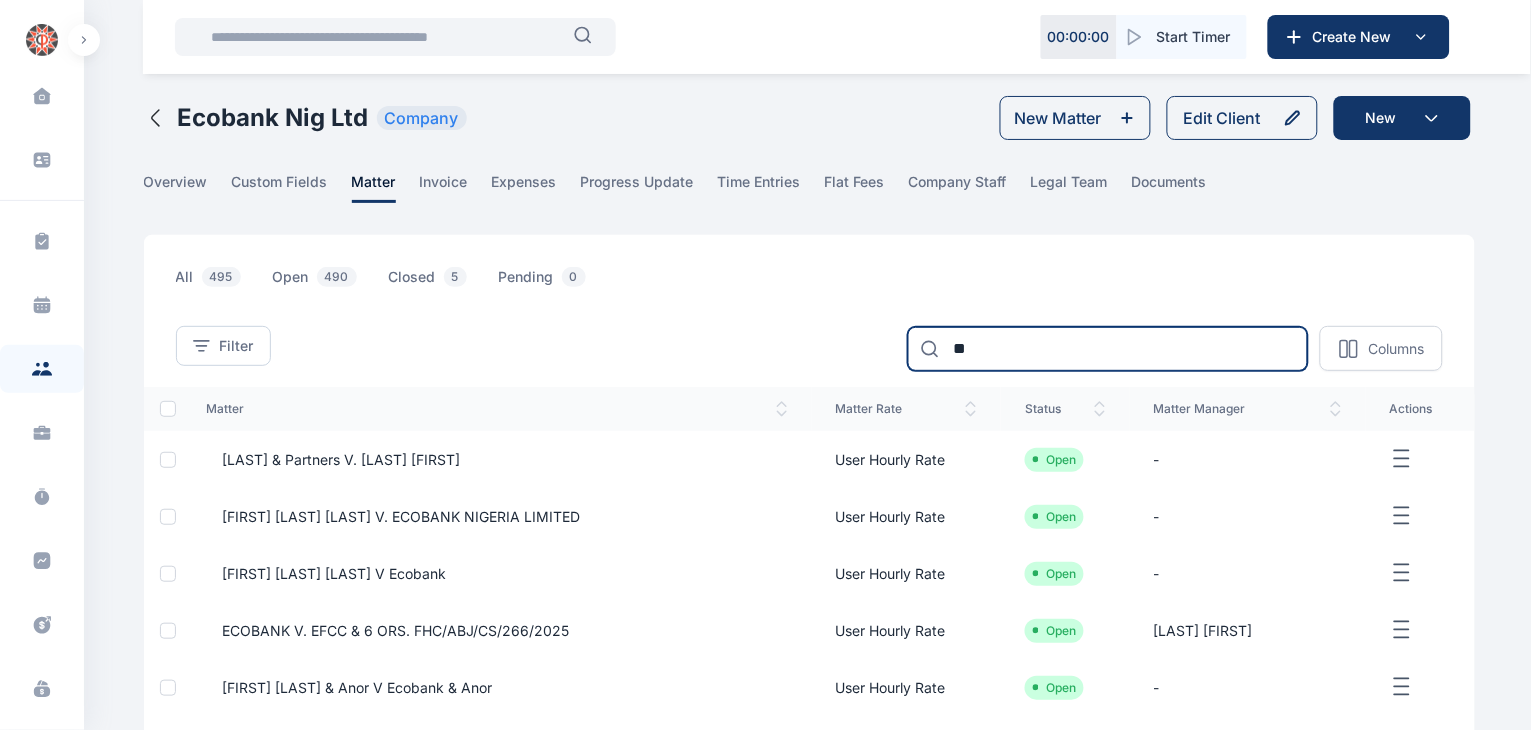 type on "*" 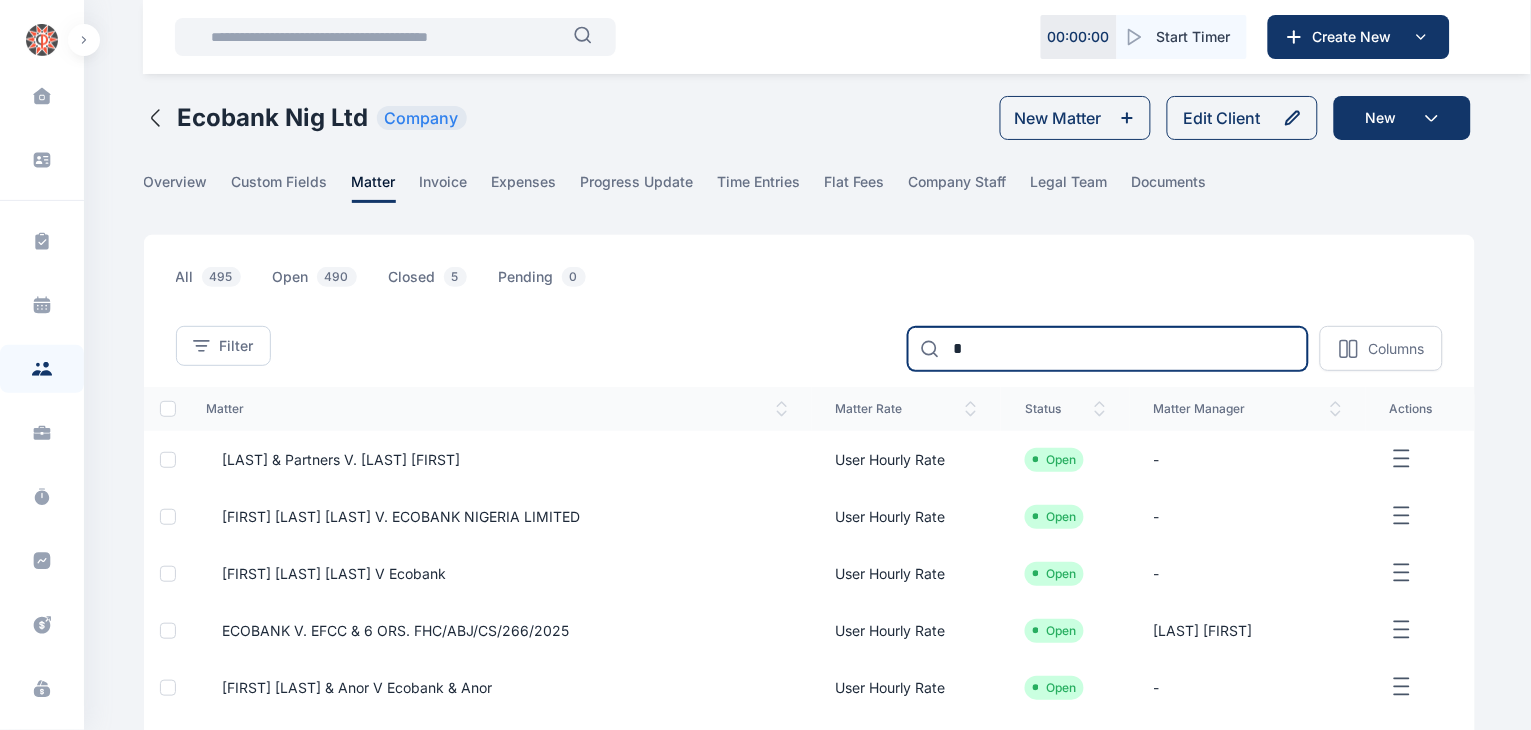type 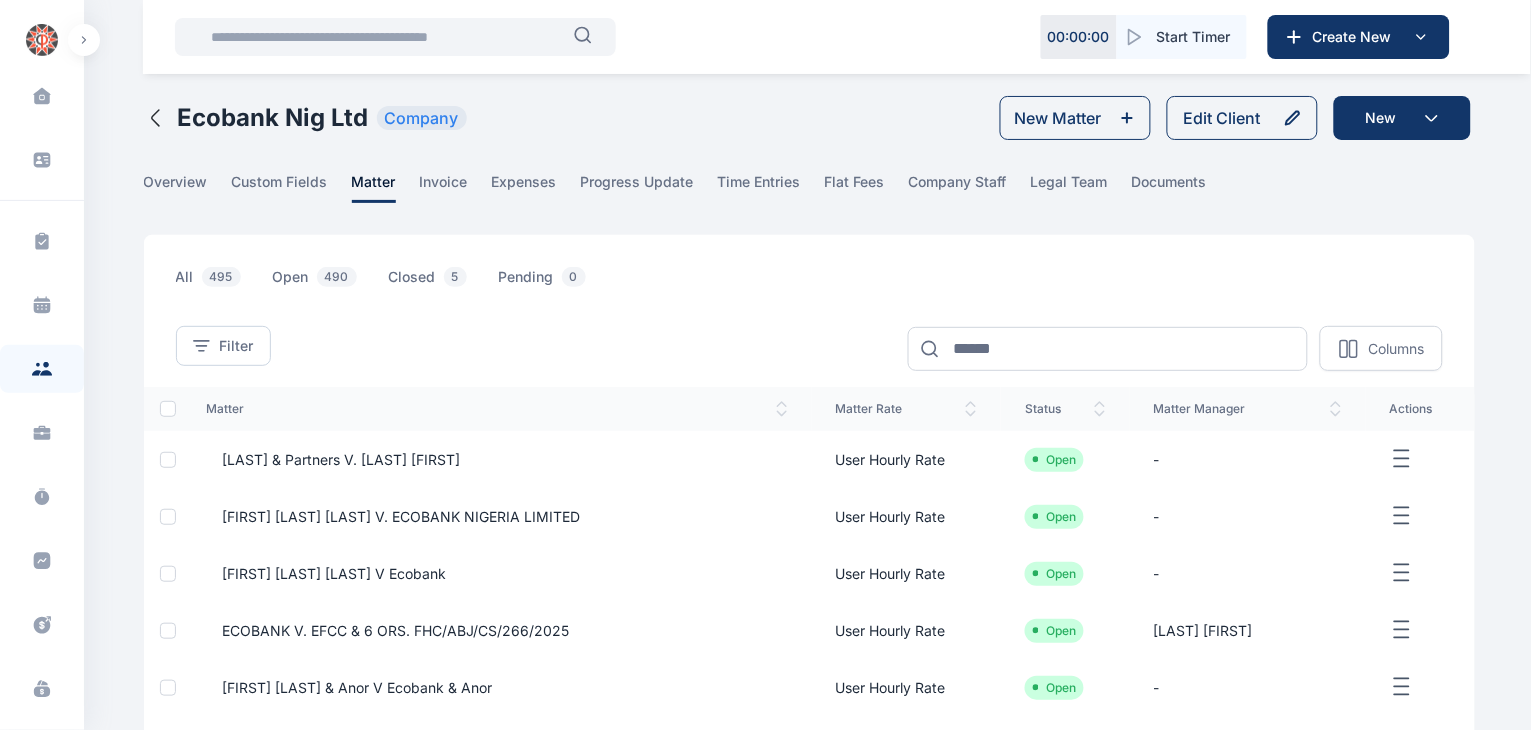 click 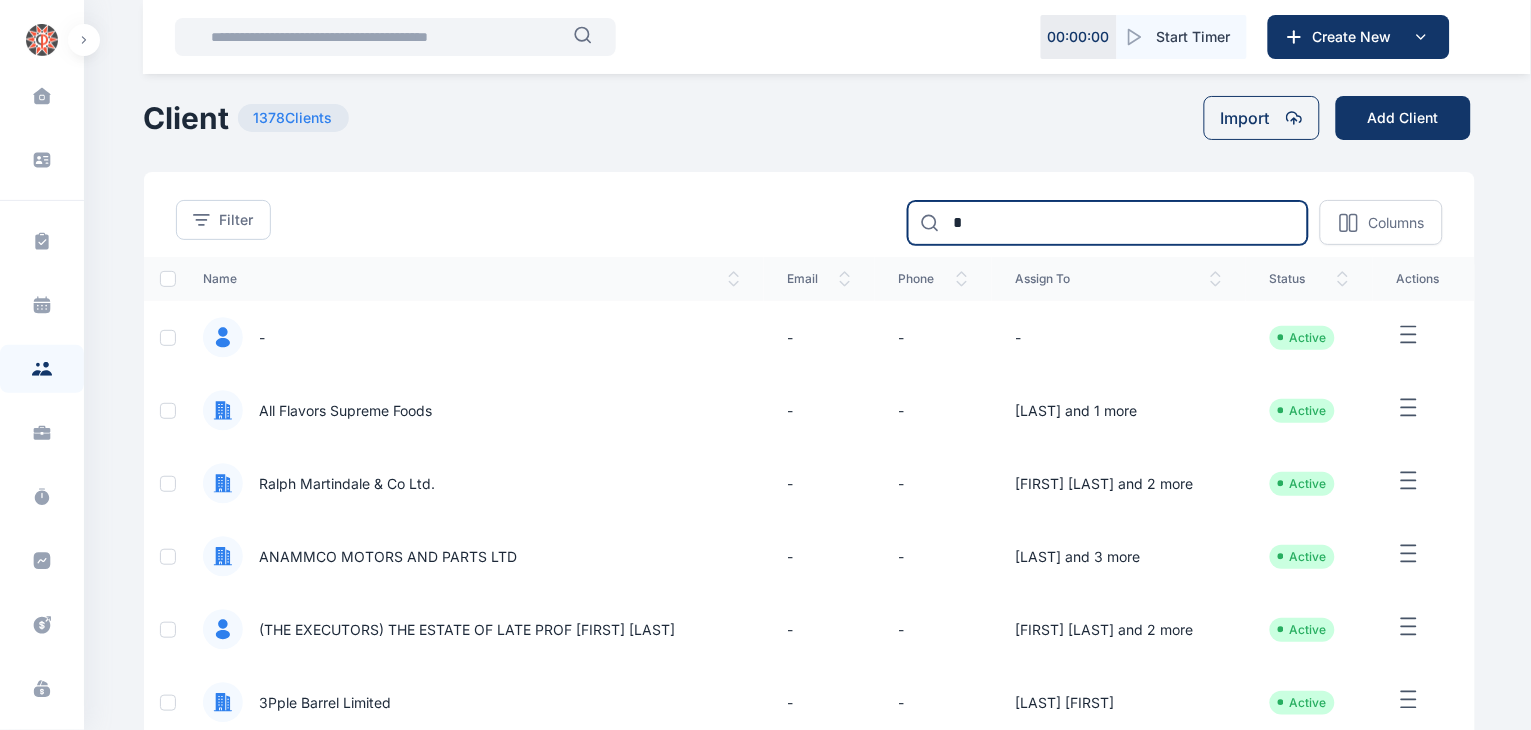 click on "*" at bounding box center [1108, 223] 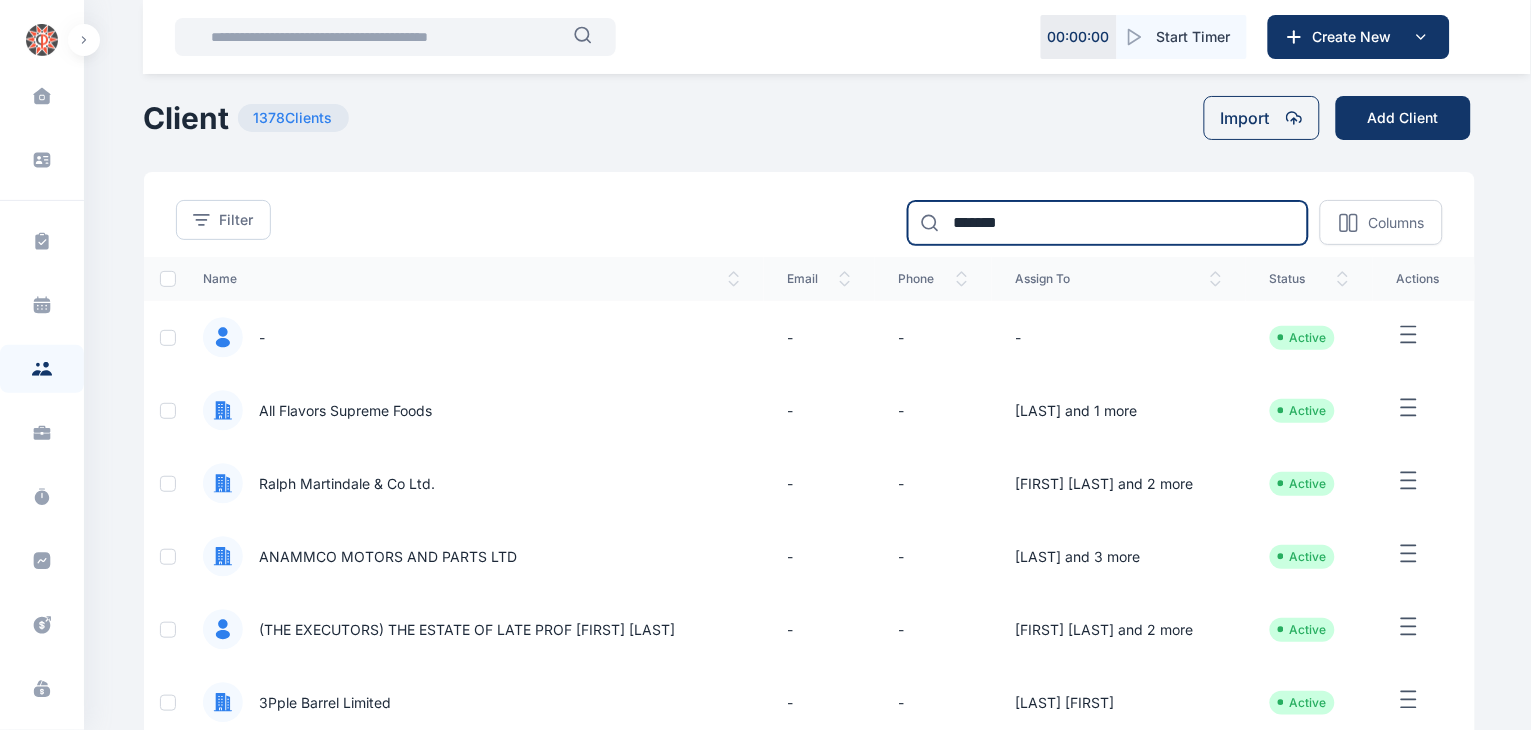 type on "*******" 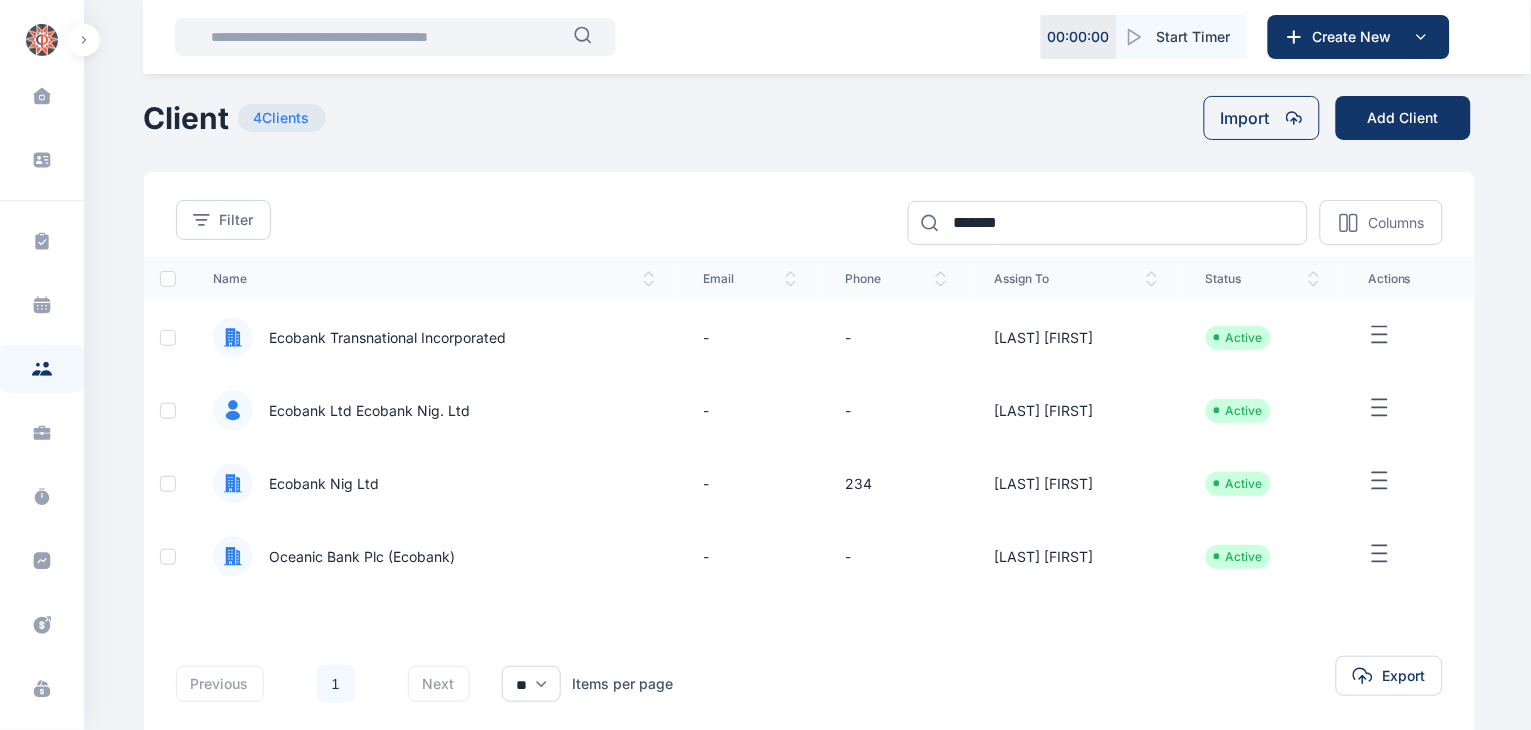 click on "Ecobank Nig Ltd" at bounding box center [316, 484] 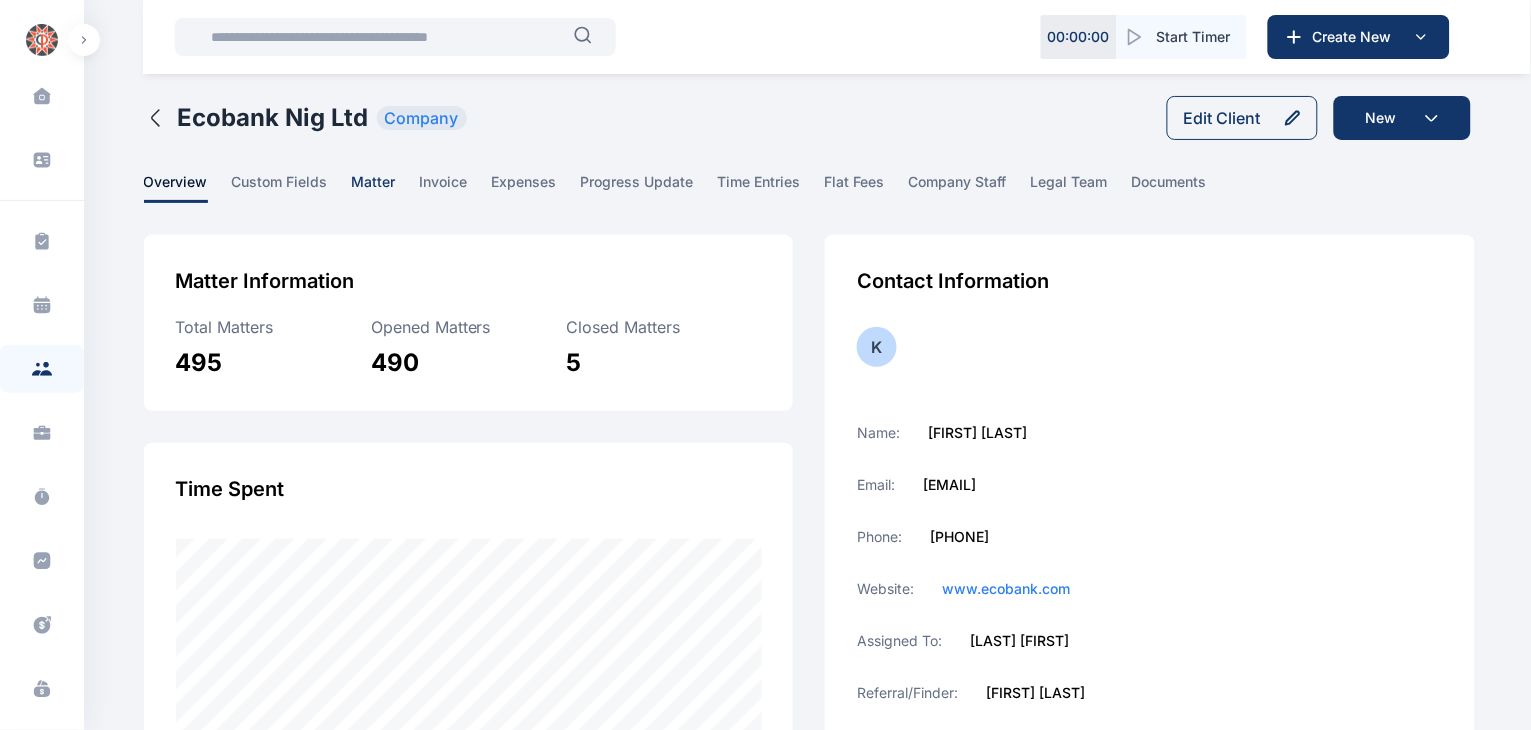 click on "matter" at bounding box center [374, 187] 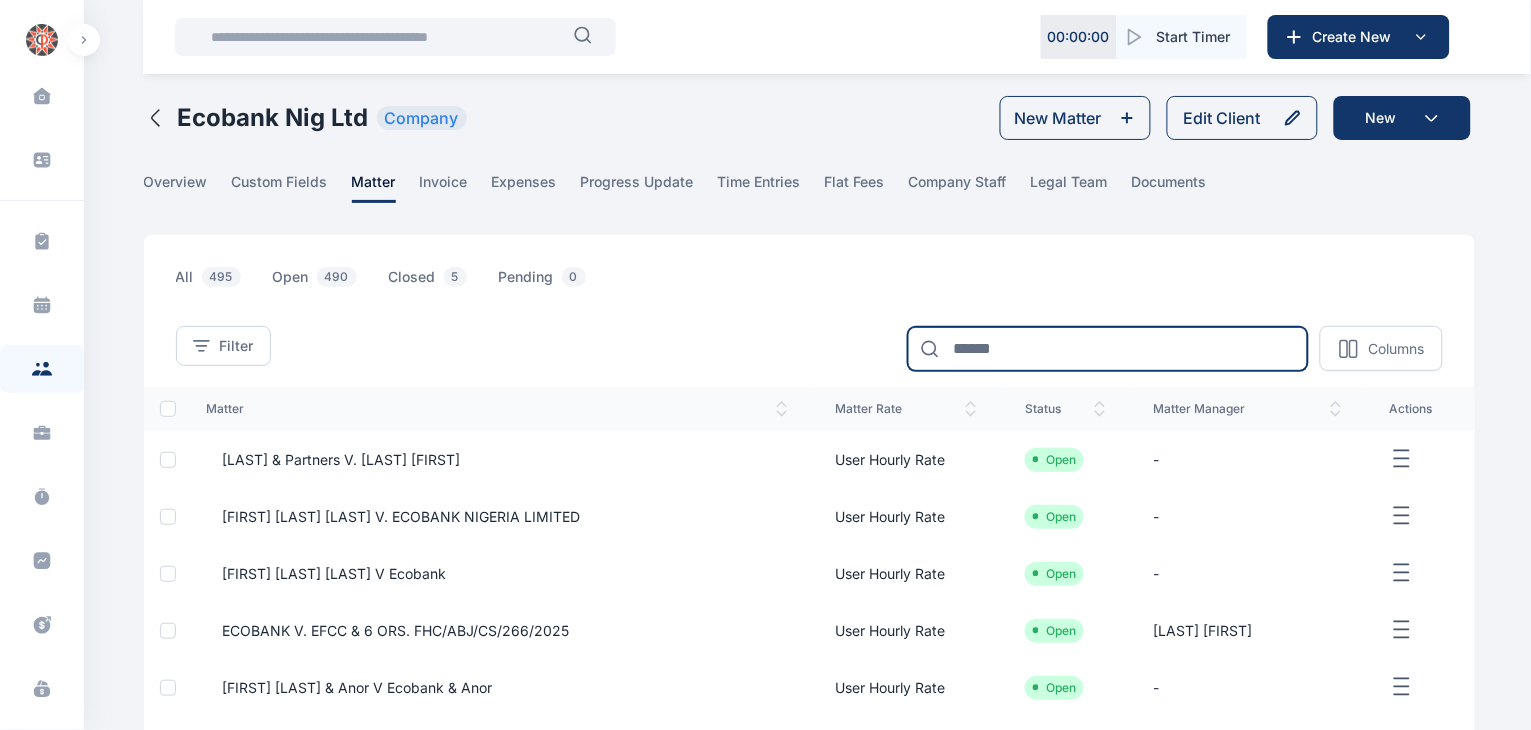 click at bounding box center [1108, 349] 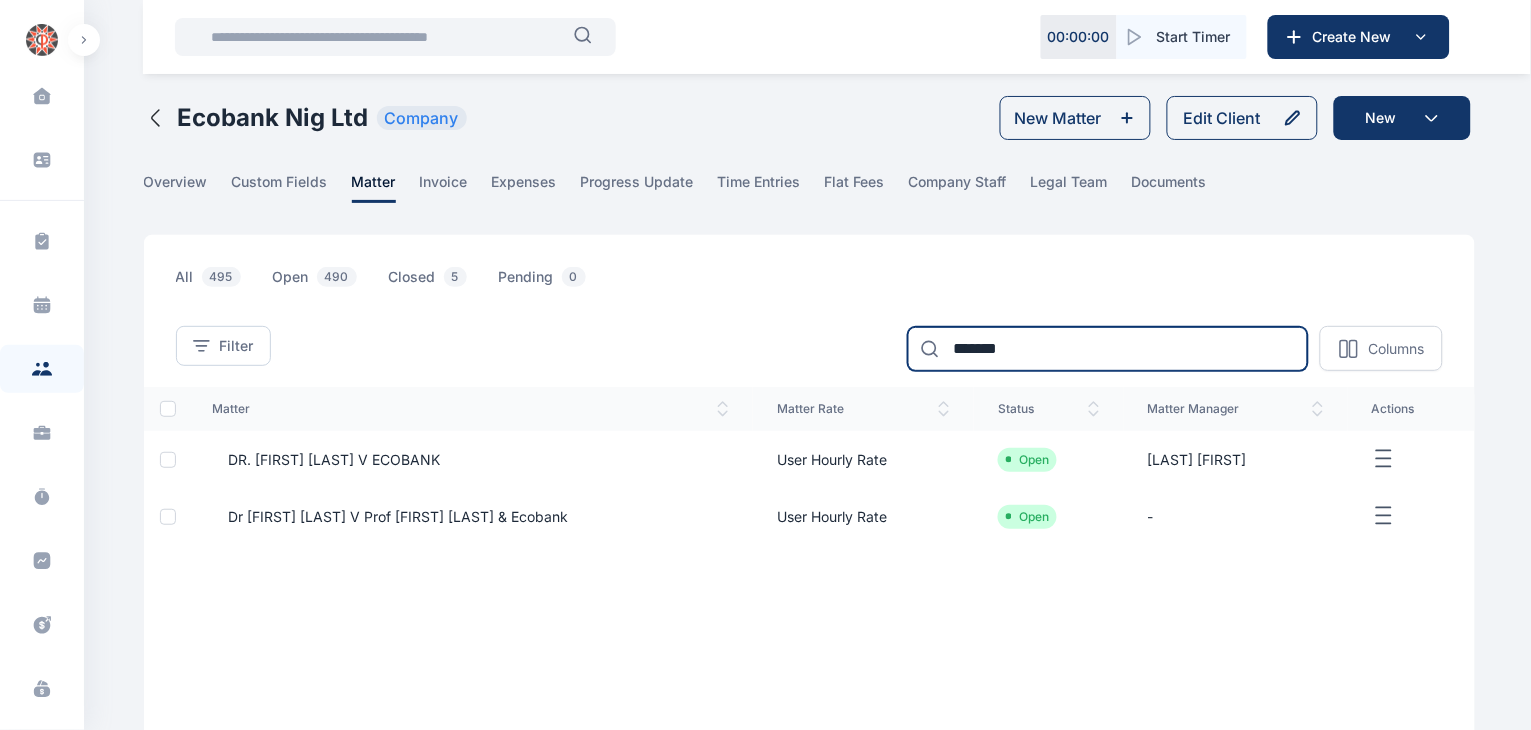 click on "*******" at bounding box center (1108, 349) 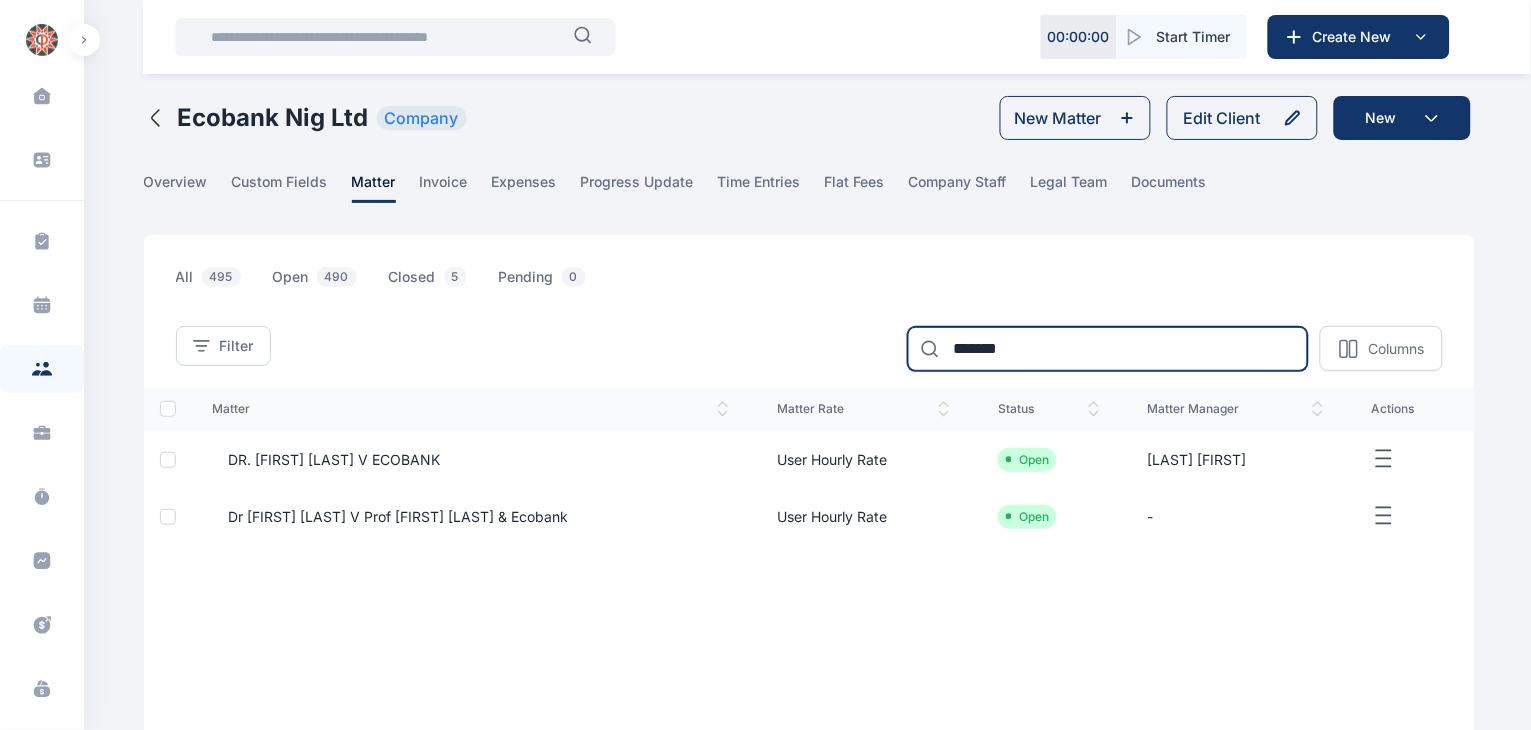 type on "*******" 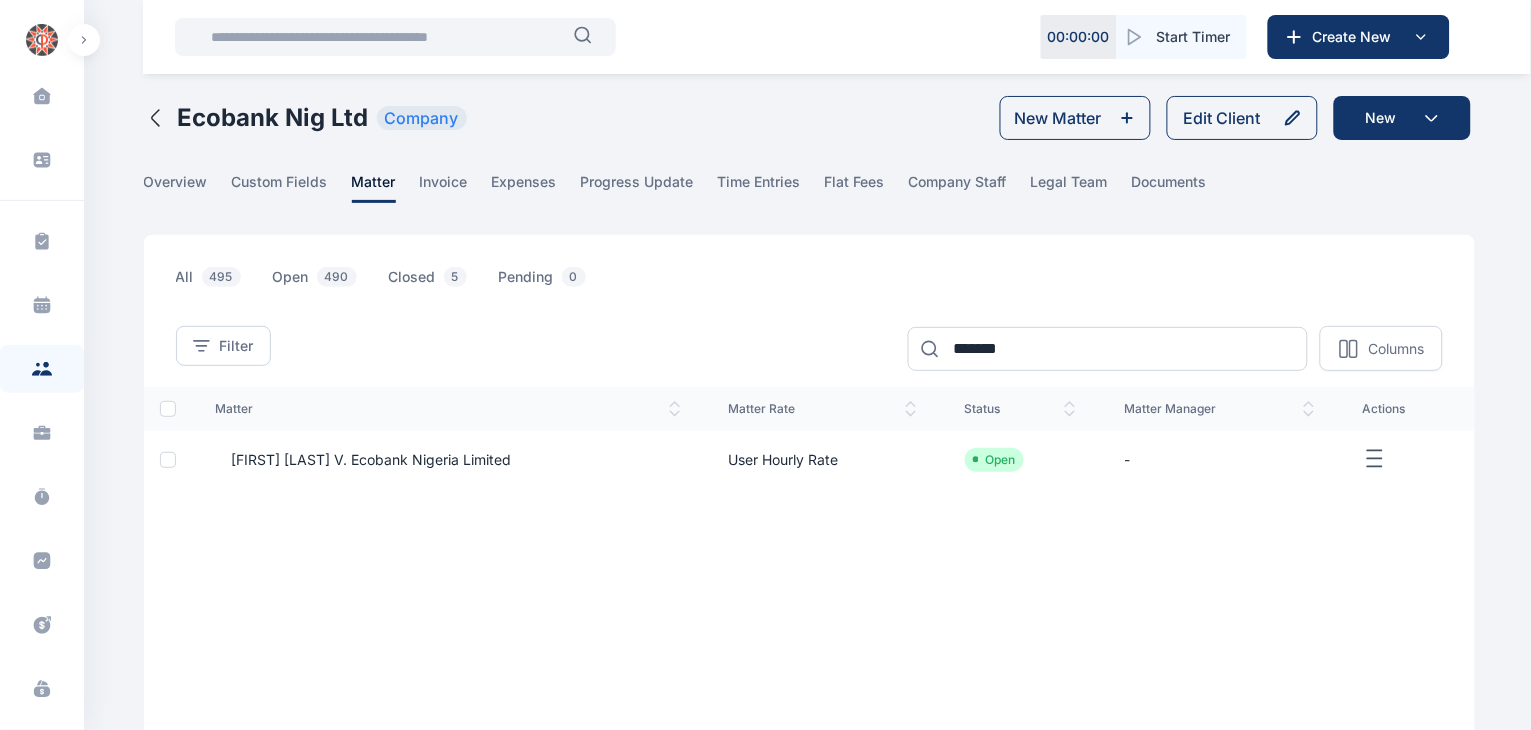 click on "[FIRST] [LAST] V. Ecobank Nigeria Limited" at bounding box center (363, 460) 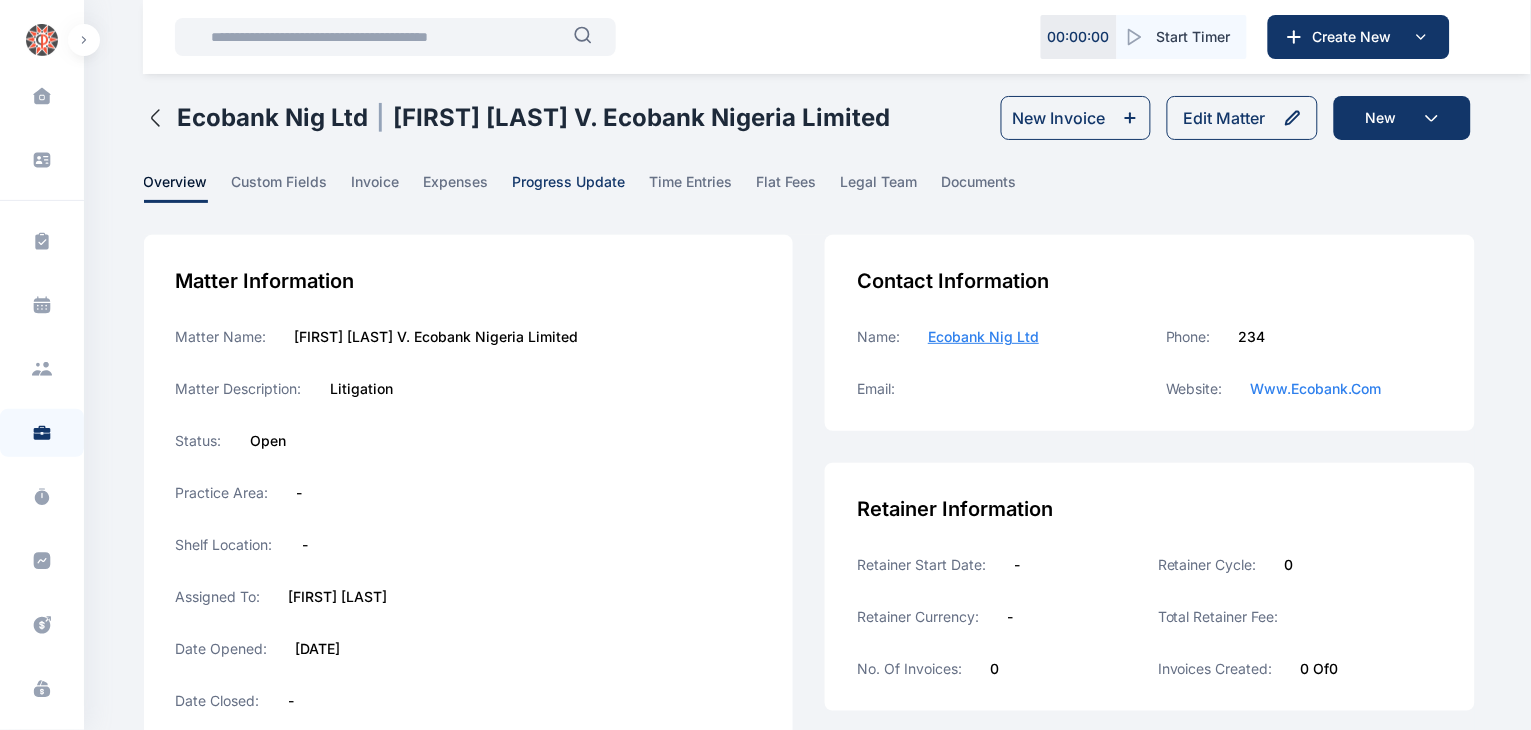 click on "progress update" at bounding box center [569, 187] 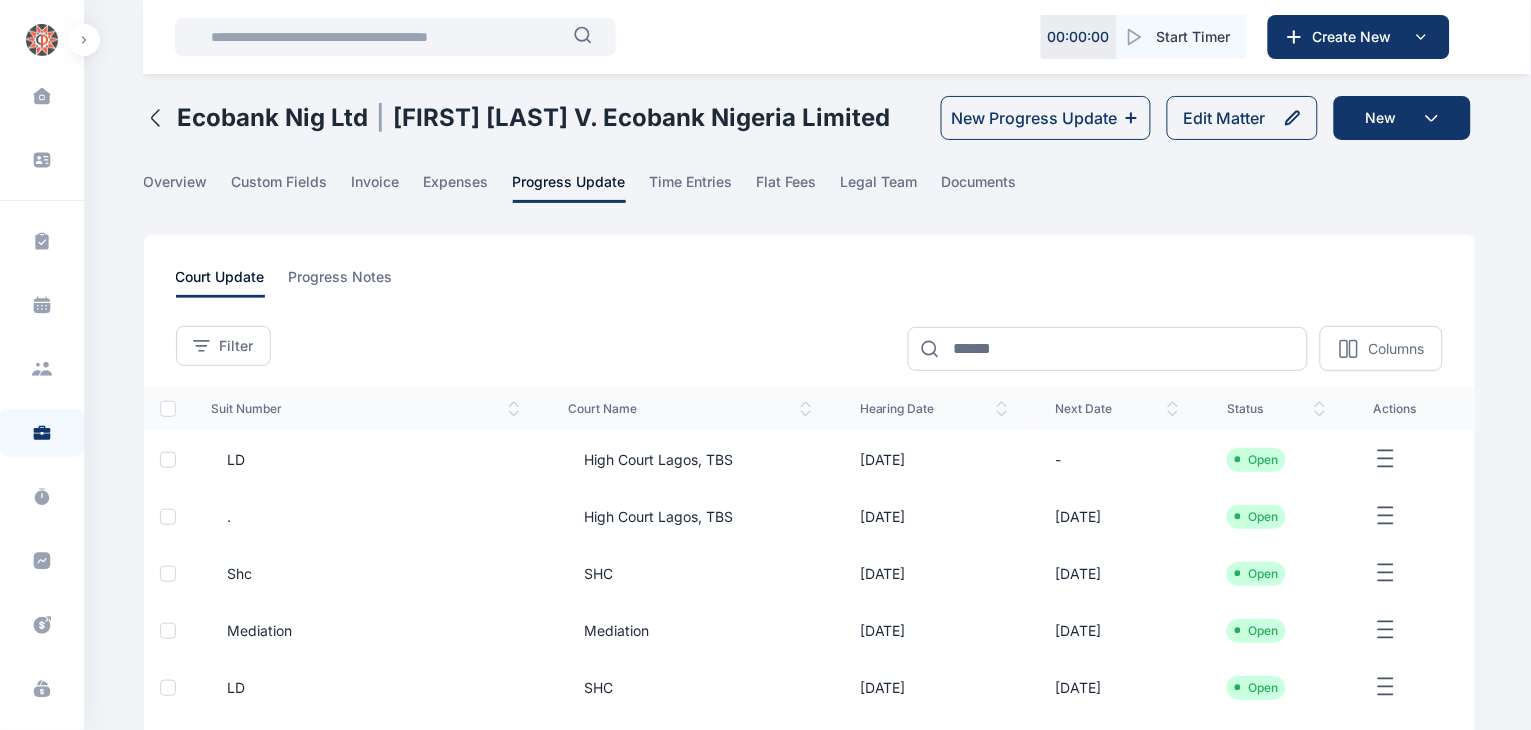 click on "Ecobank Nig Ltd | [FIRST] [LAST] V. Ecobank Nigeria Limited" at bounding box center (517, 118) 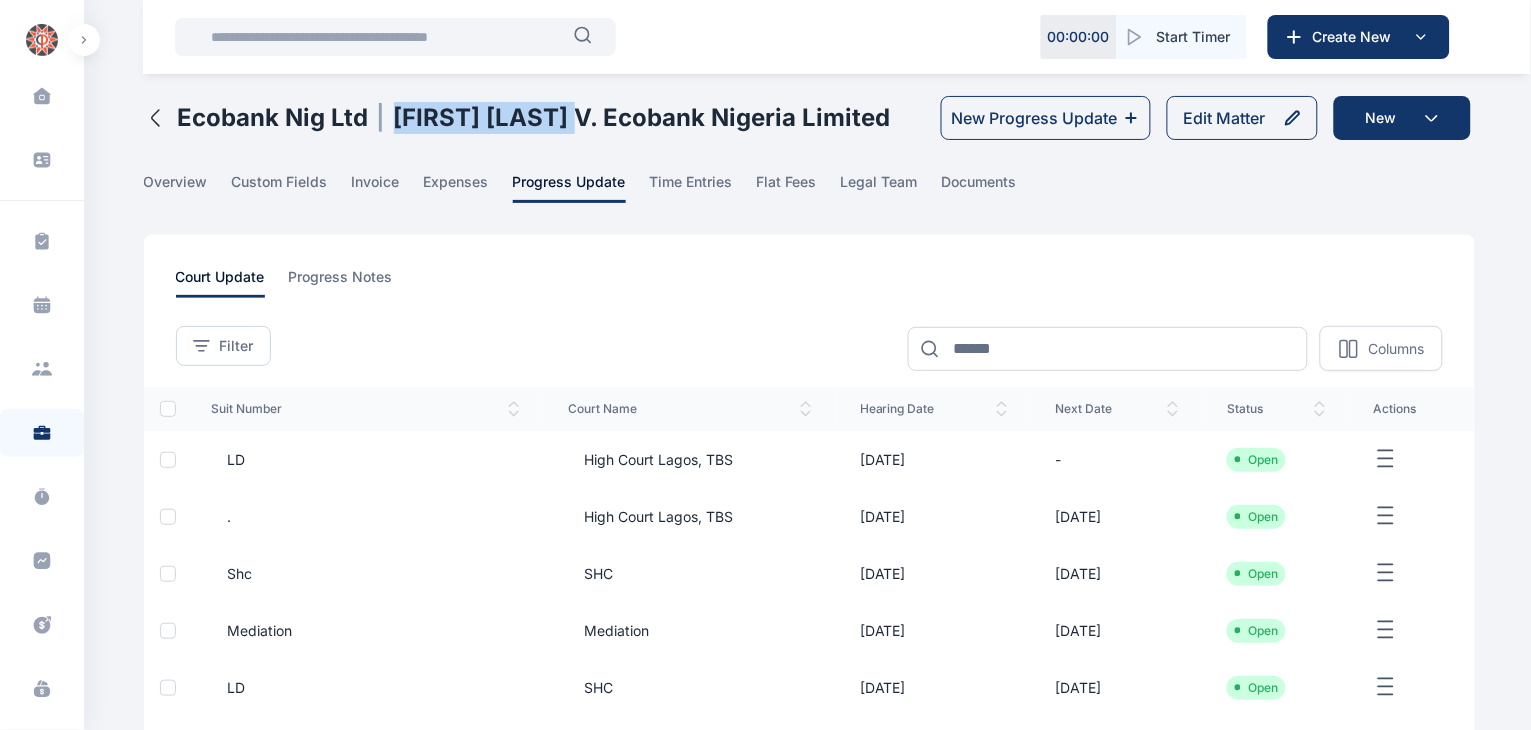 drag, startPoint x: 582, startPoint y: 117, endPoint x: 393, endPoint y: 115, distance: 189.01057 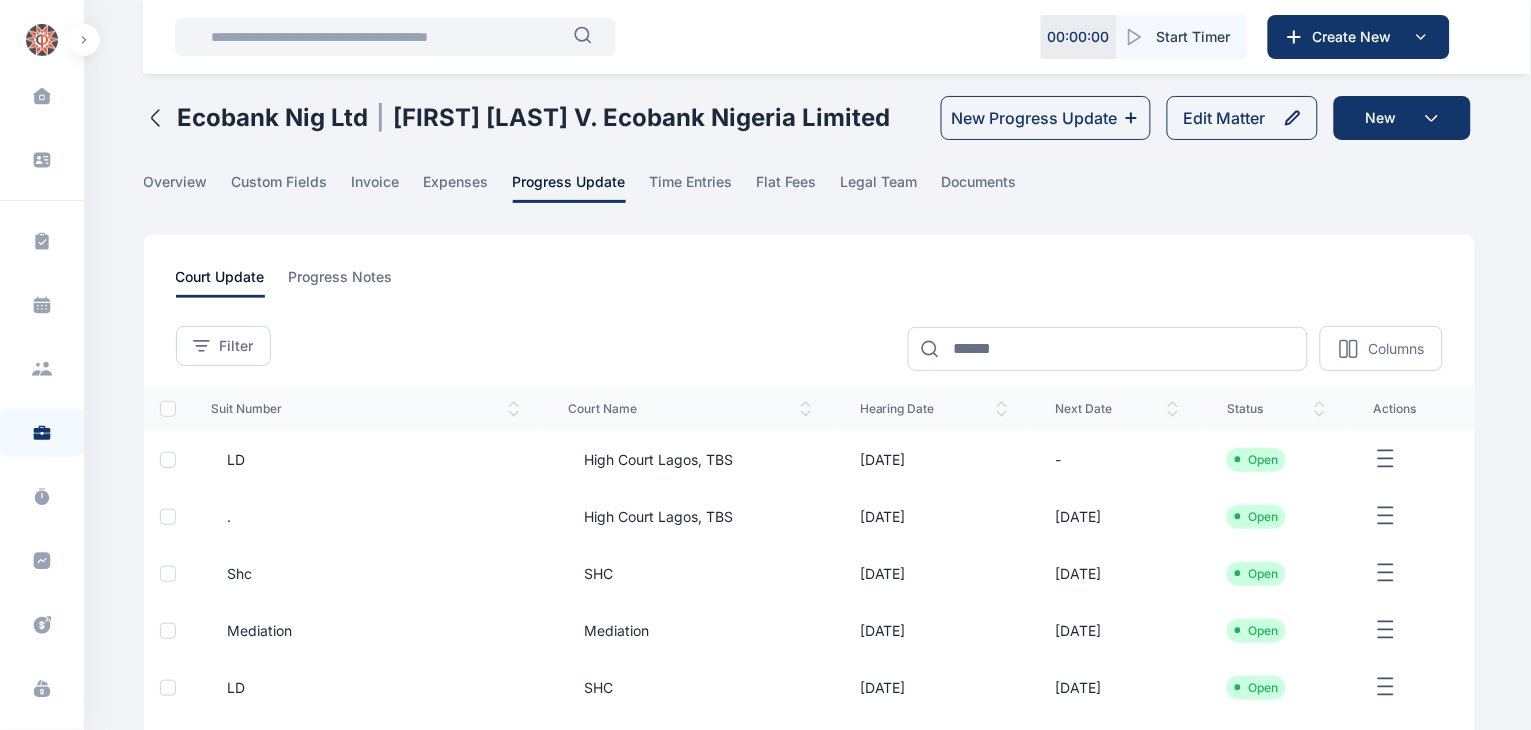 click at bounding box center [386, 37] 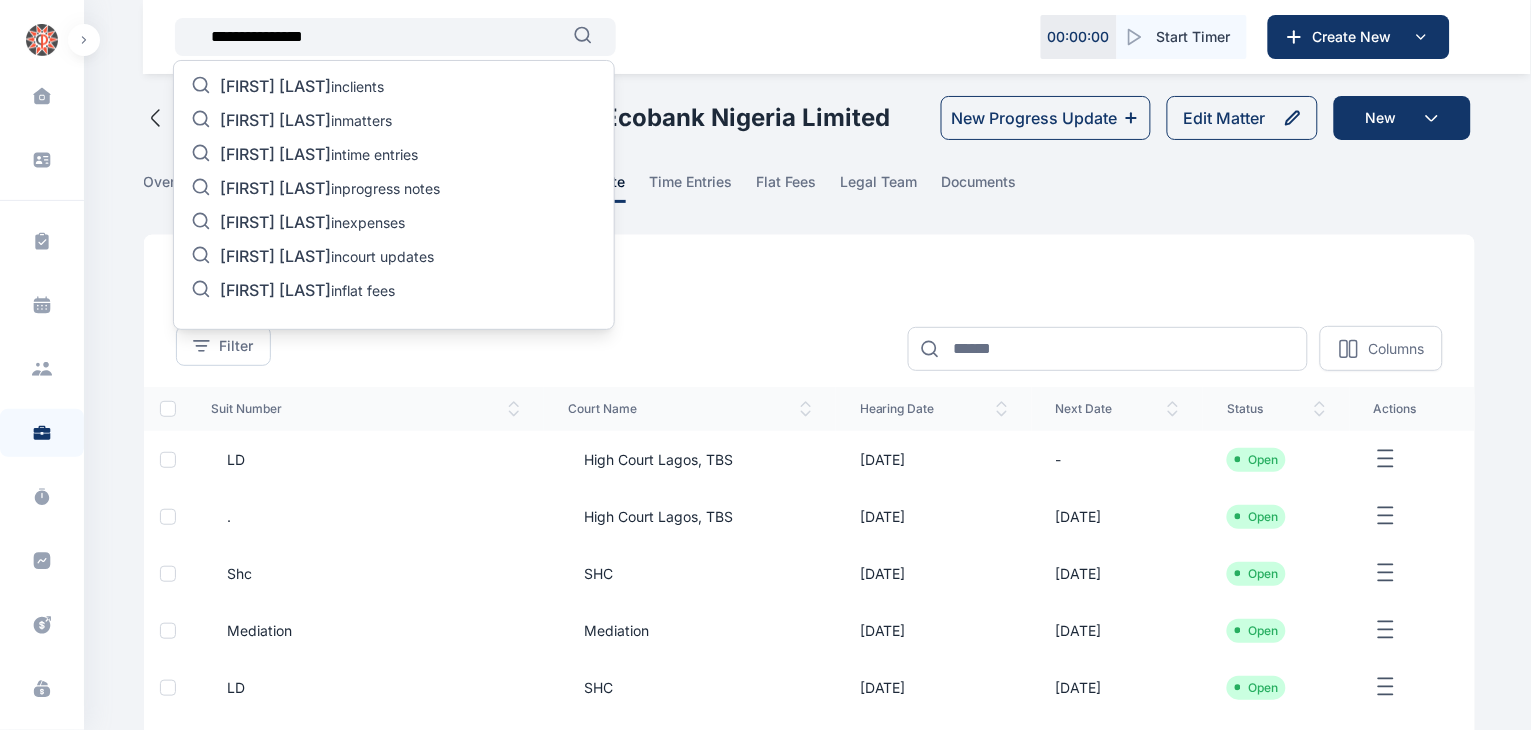 type on "**********" 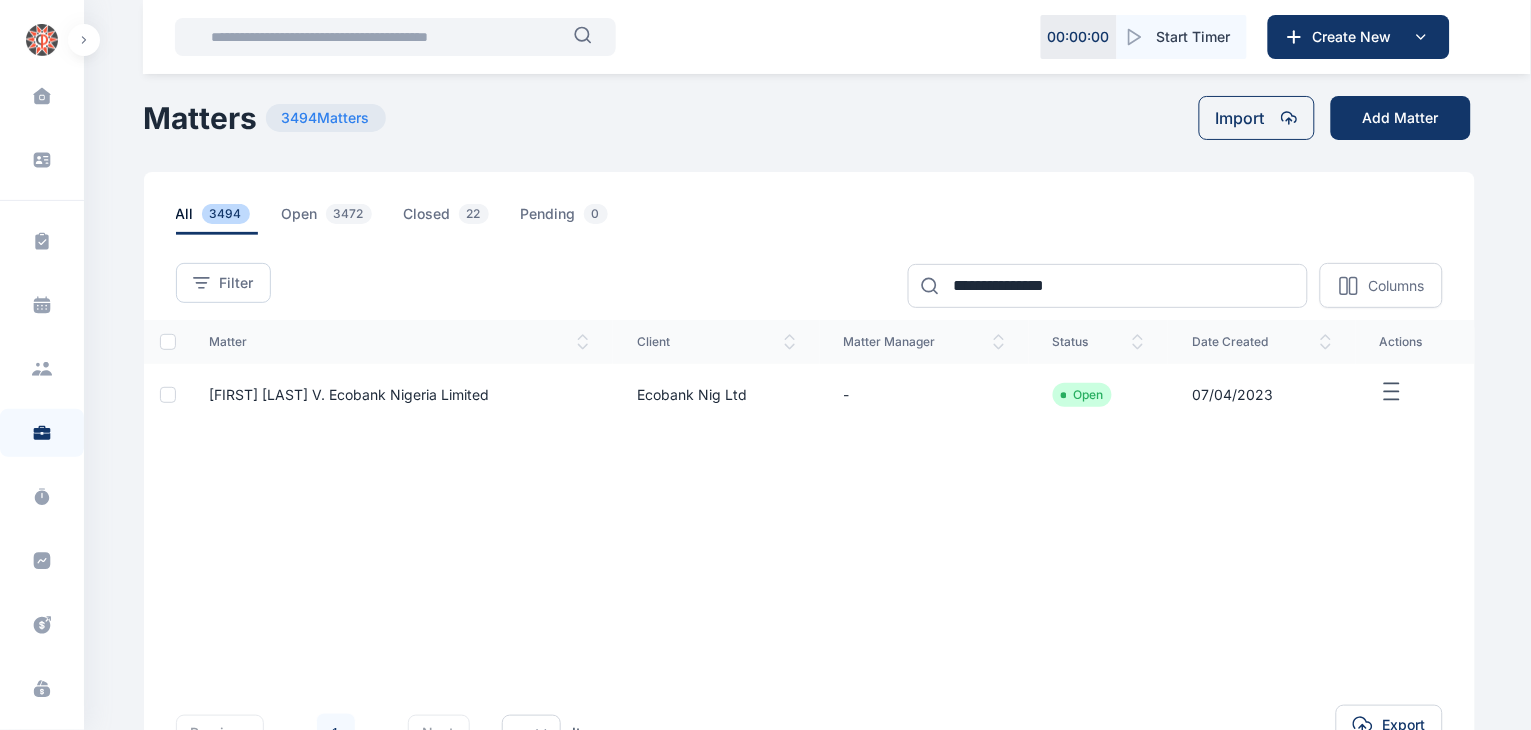 click at bounding box center [386, 37] 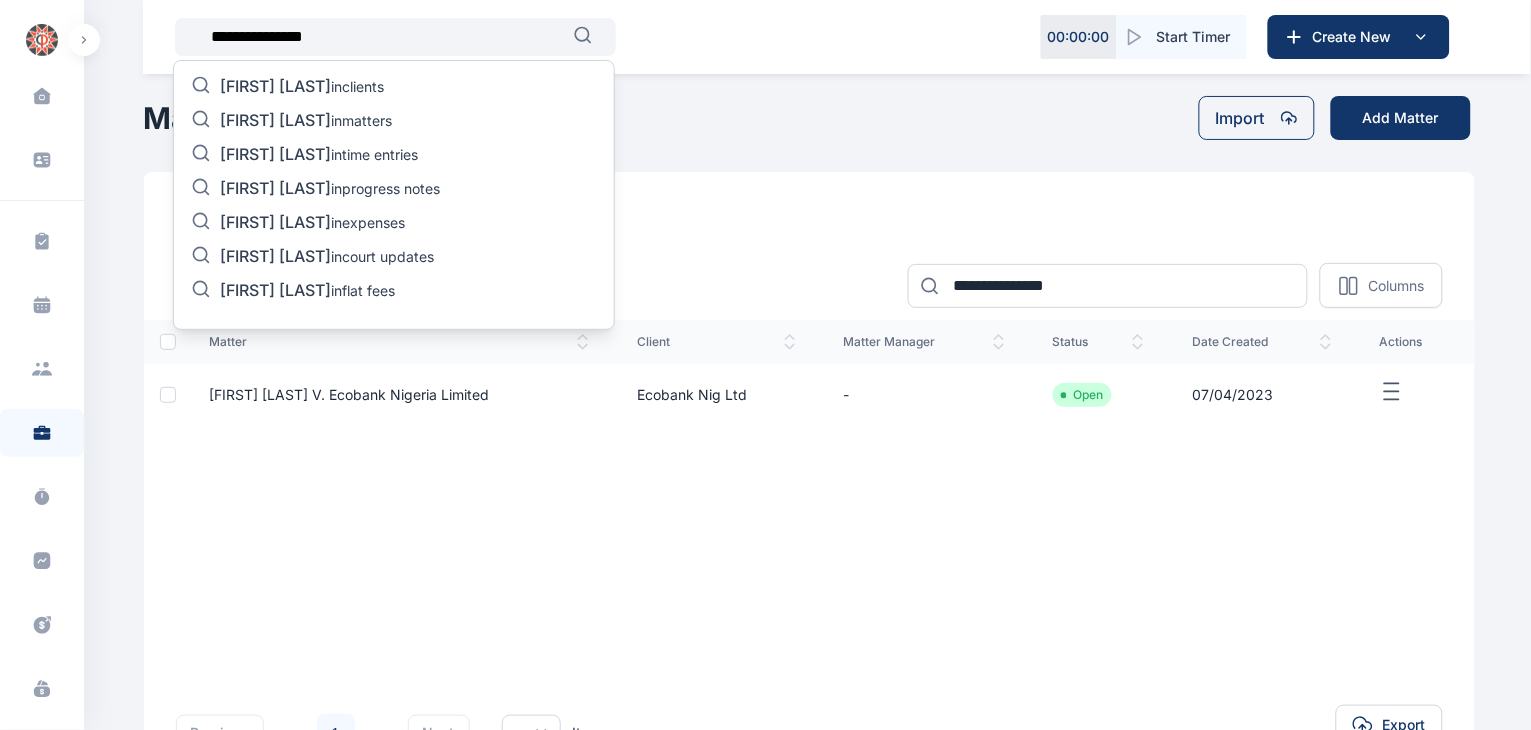 drag, startPoint x: 275, startPoint y: 33, endPoint x: 200, endPoint y: 46, distance: 76.11833 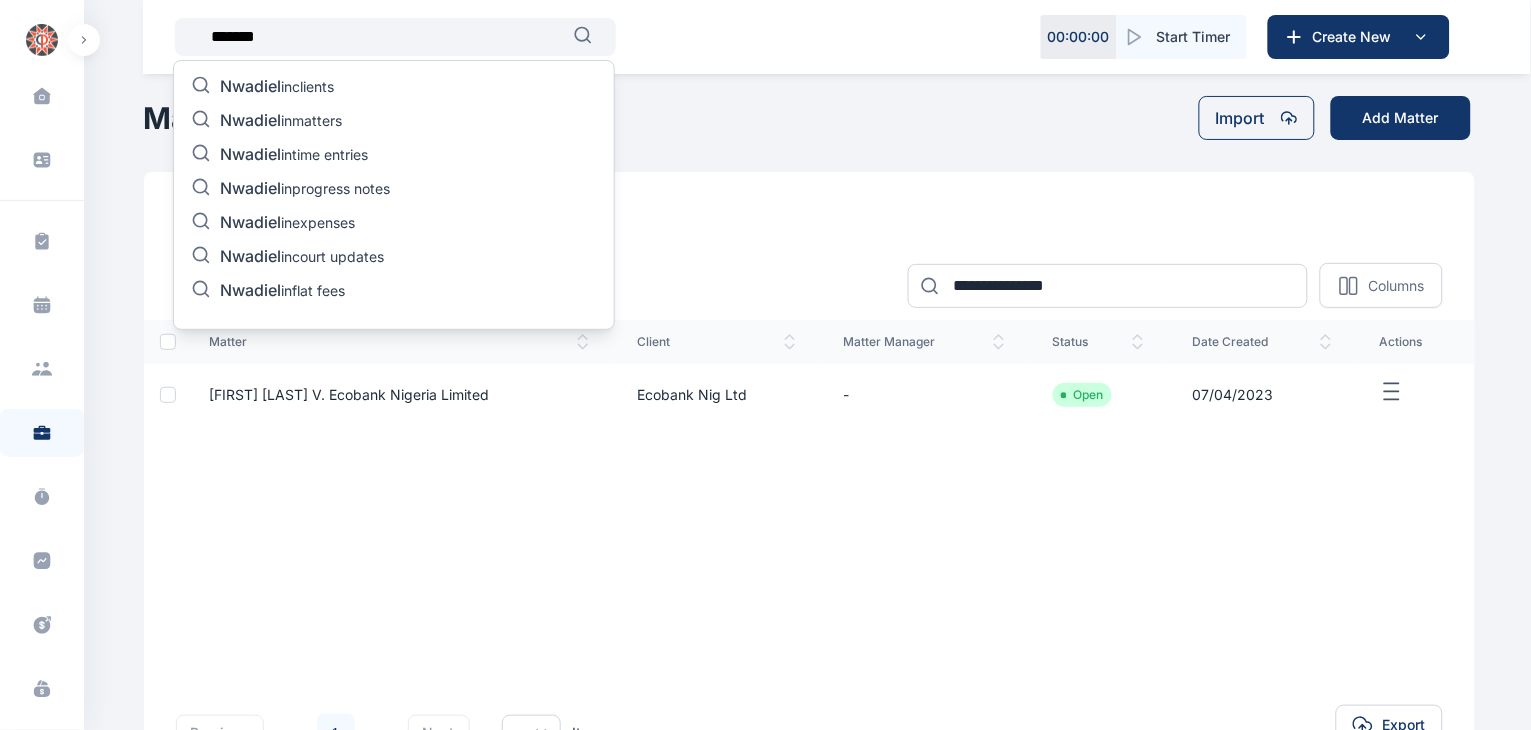 type on "*******" 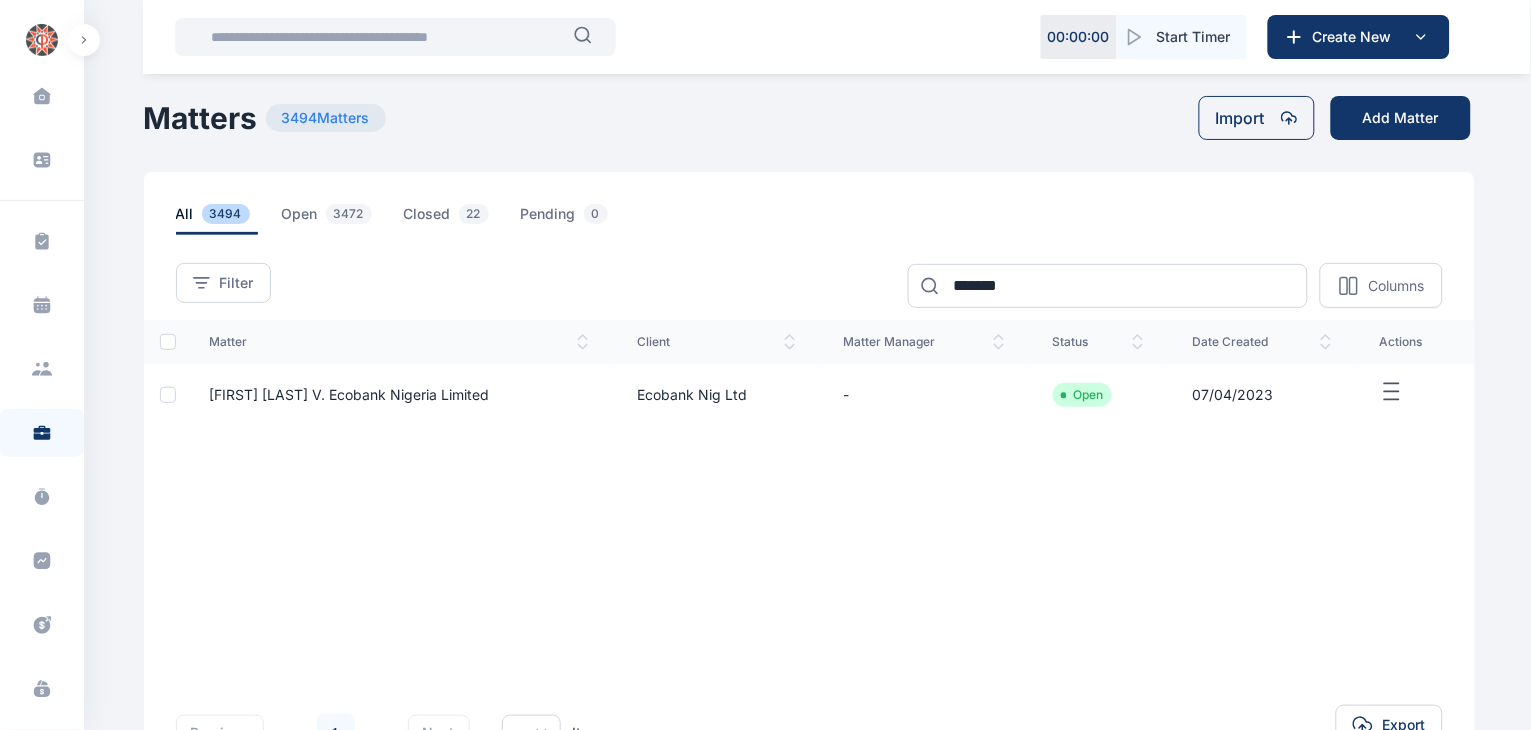click on "[FIRST] [LAST] V. Ecobank Nigeria Limited" at bounding box center (349, 394) 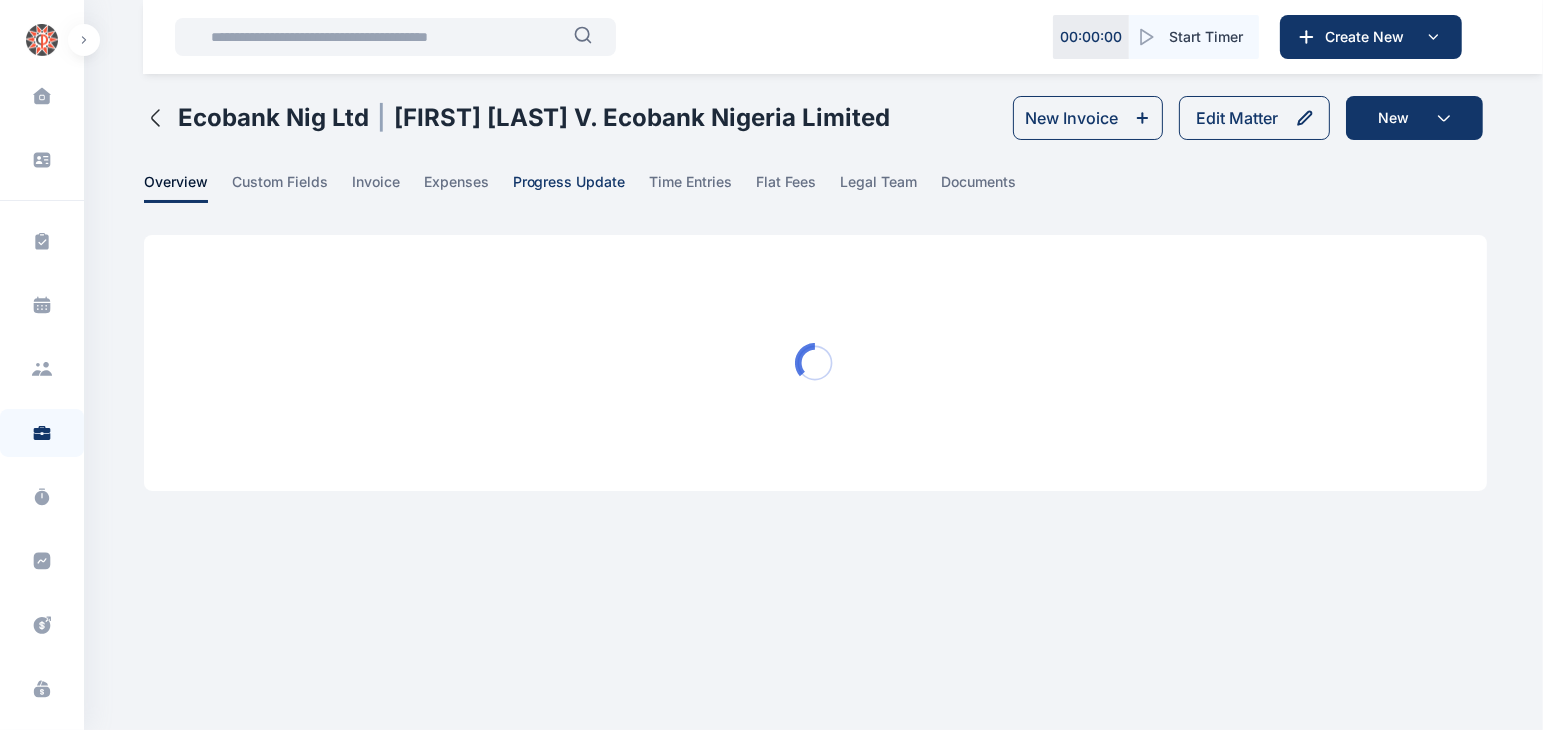 click on "progress update" at bounding box center [569, 187] 